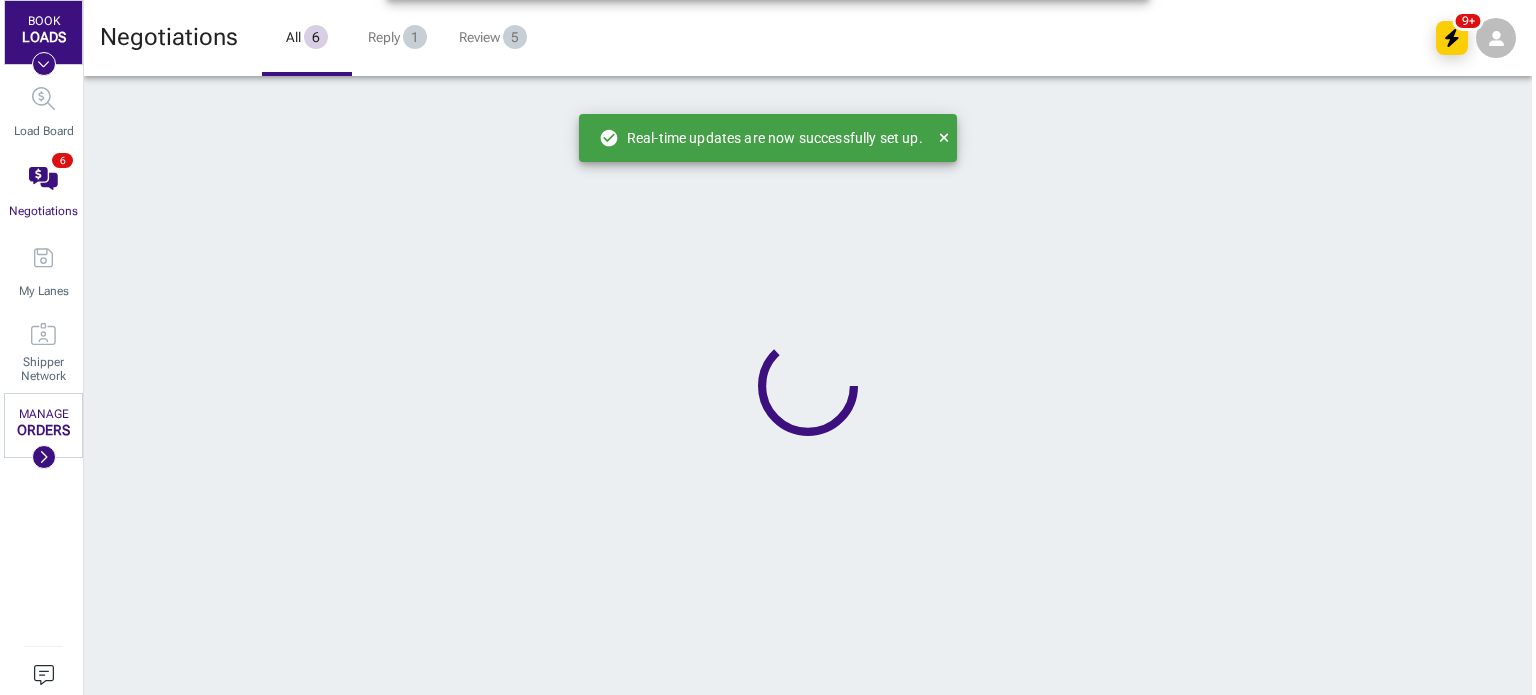 scroll, scrollTop: 0, scrollLeft: 0, axis: both 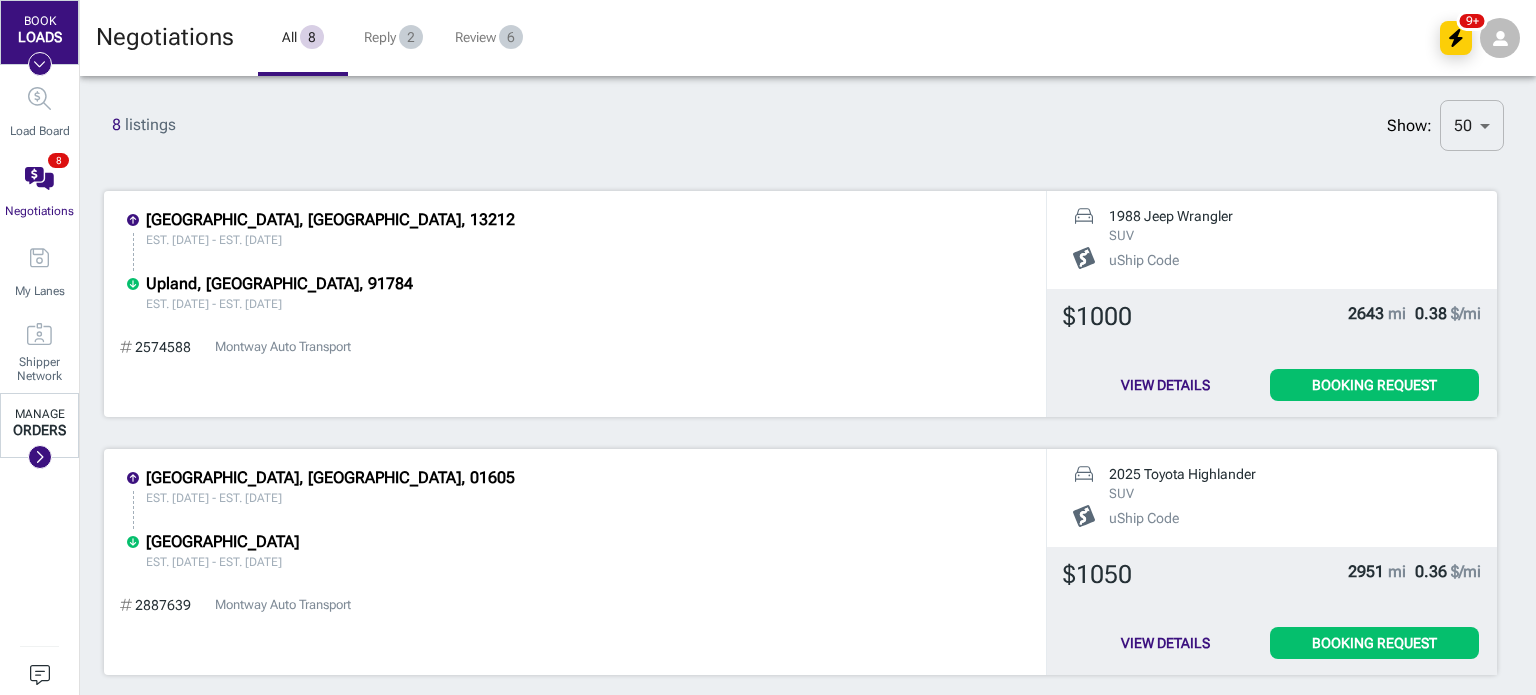 click on "MANAGE ORDERS" at bounding box center [39, 425] 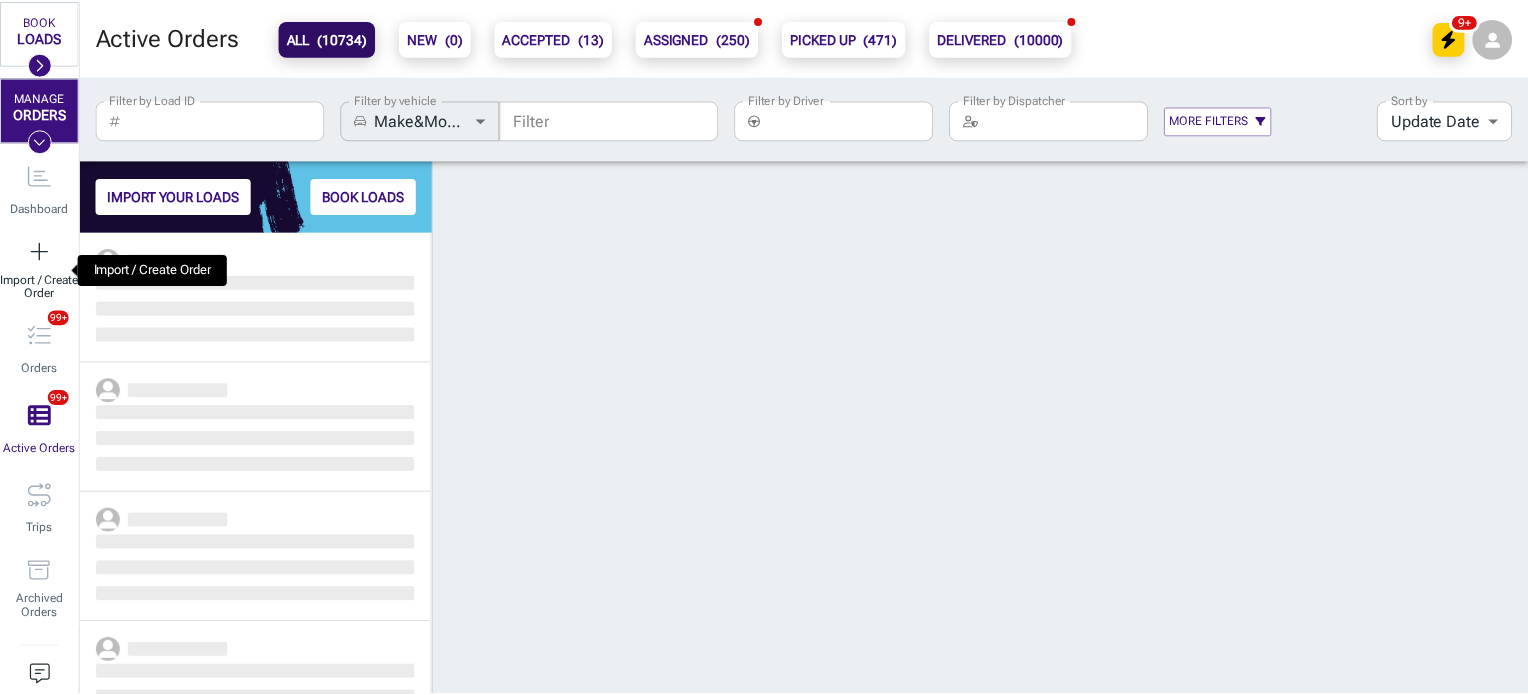 scroll, scrollTop: 16, scrollLeft: 16, axis: both 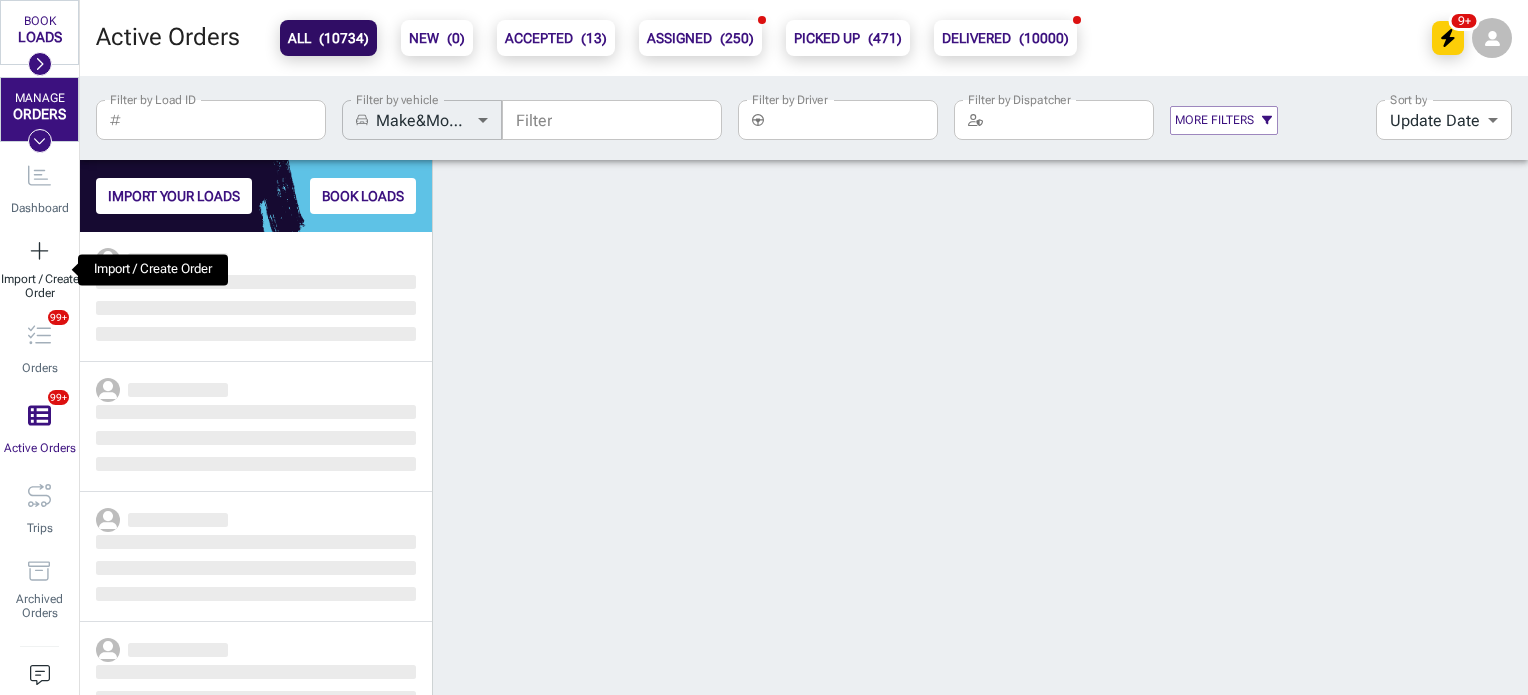 click on "Import / Create Order" at bounding box center [39, 286] 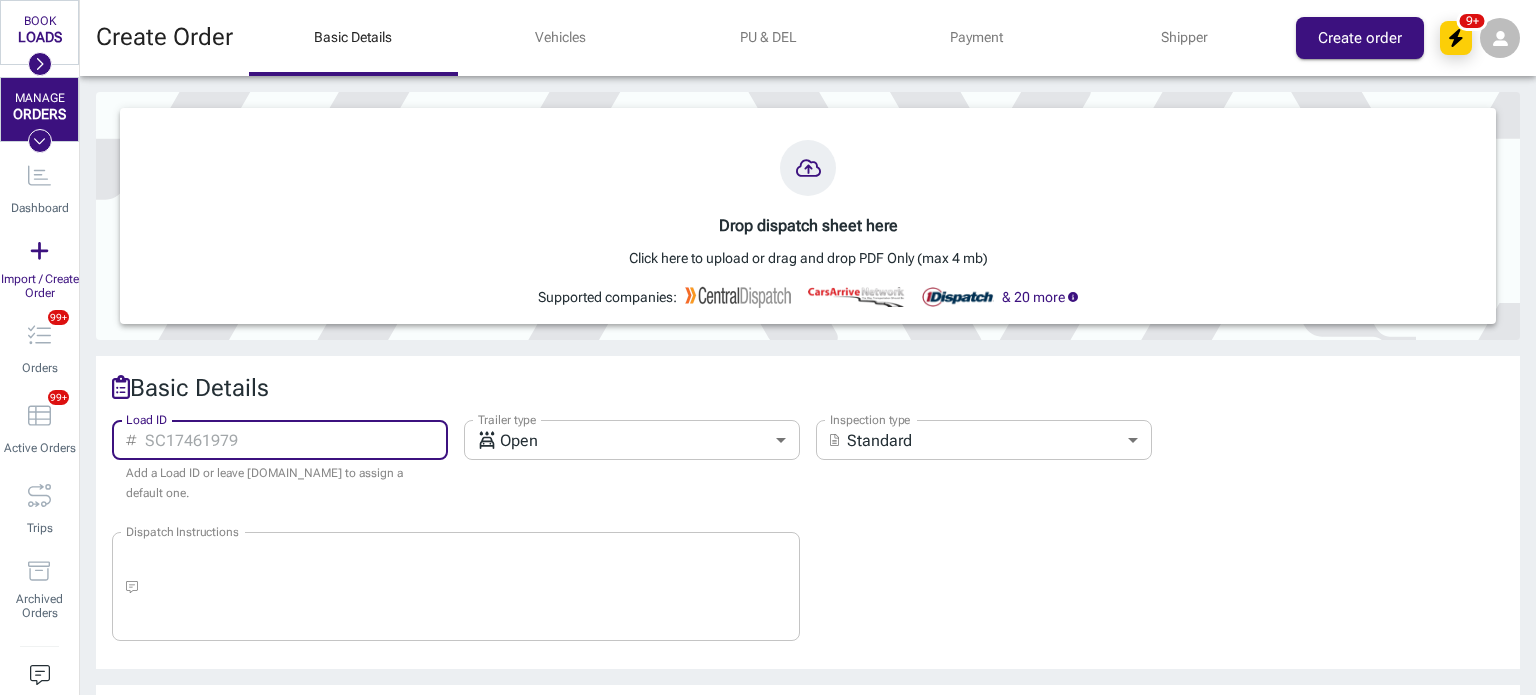 click on "Load ID" at bounding box center [297, 440] 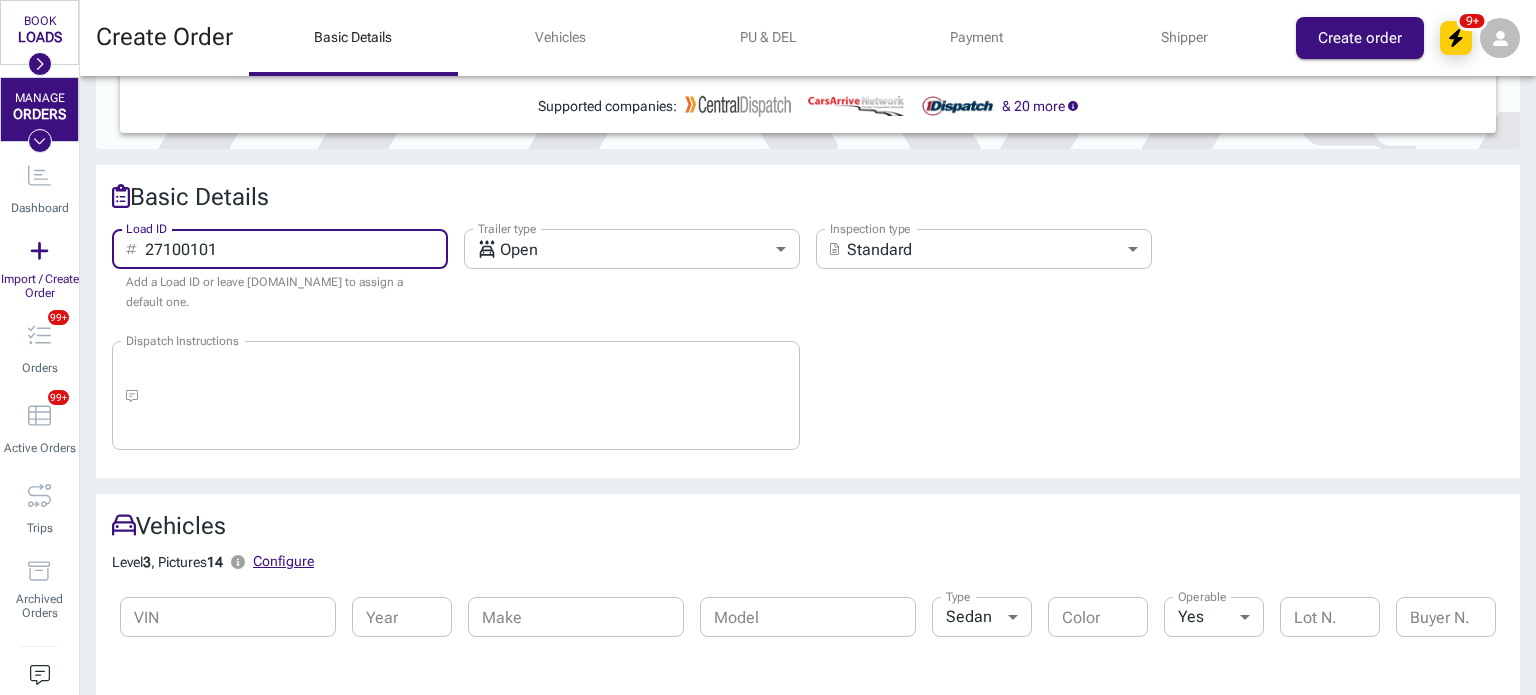 scroll, scrollTop: 248, scrollLeft: 0, axis: vertical 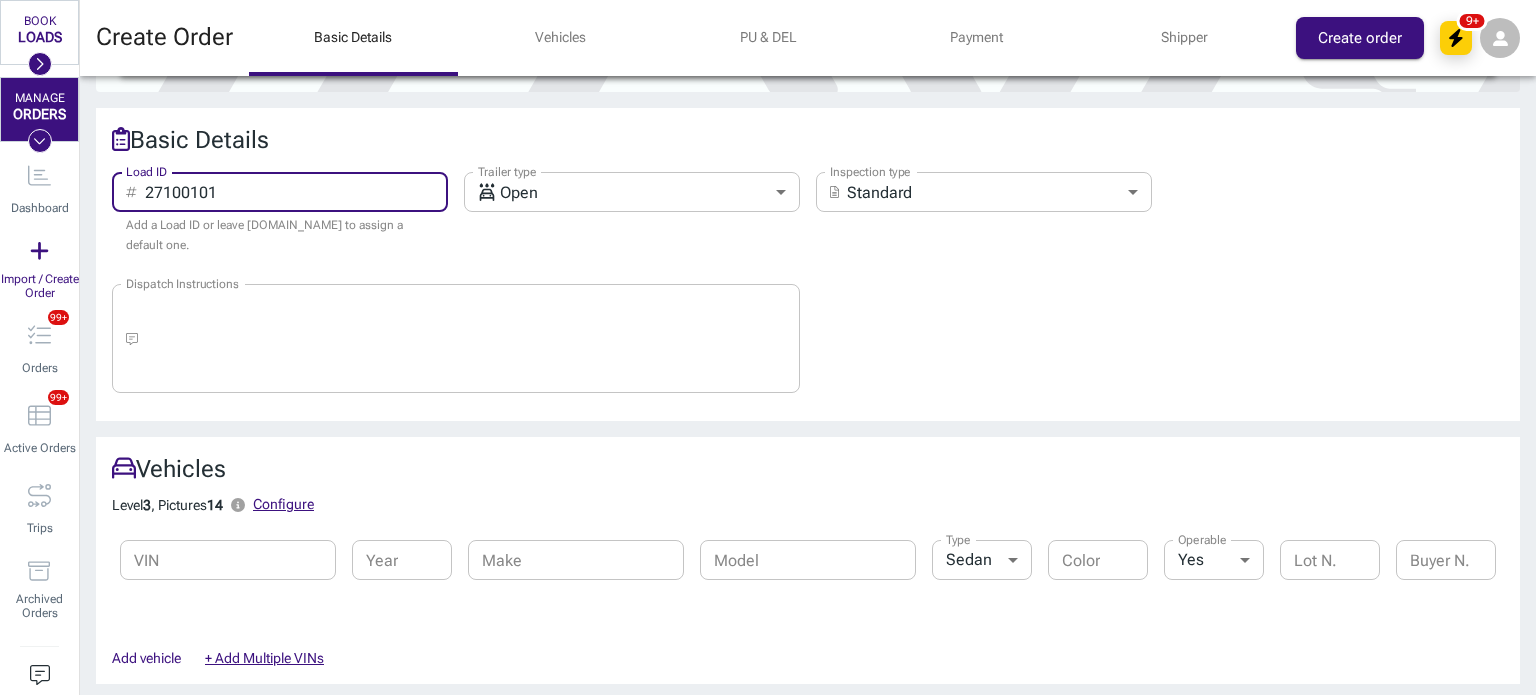 type on "27100101" 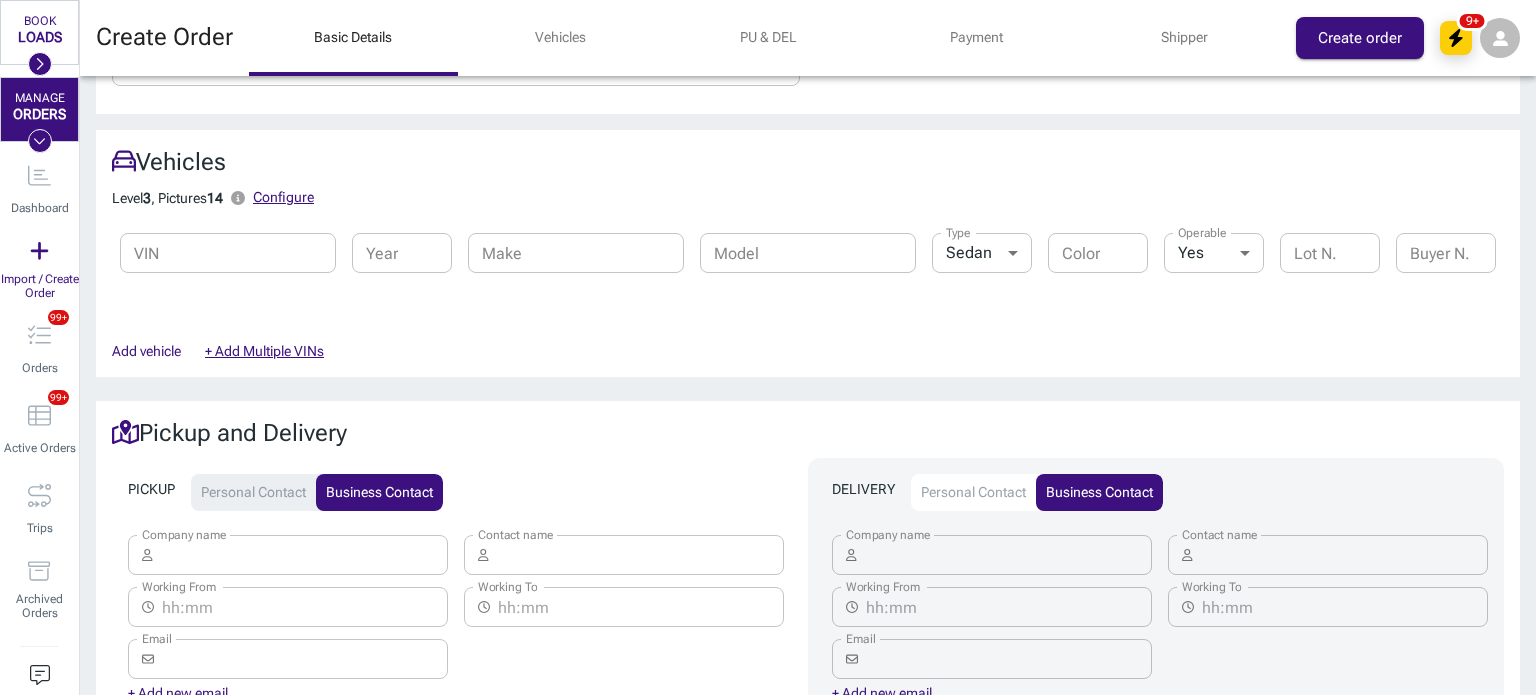 scroll, scrollTop: 613, scrollLeft: 0, axis: vertical 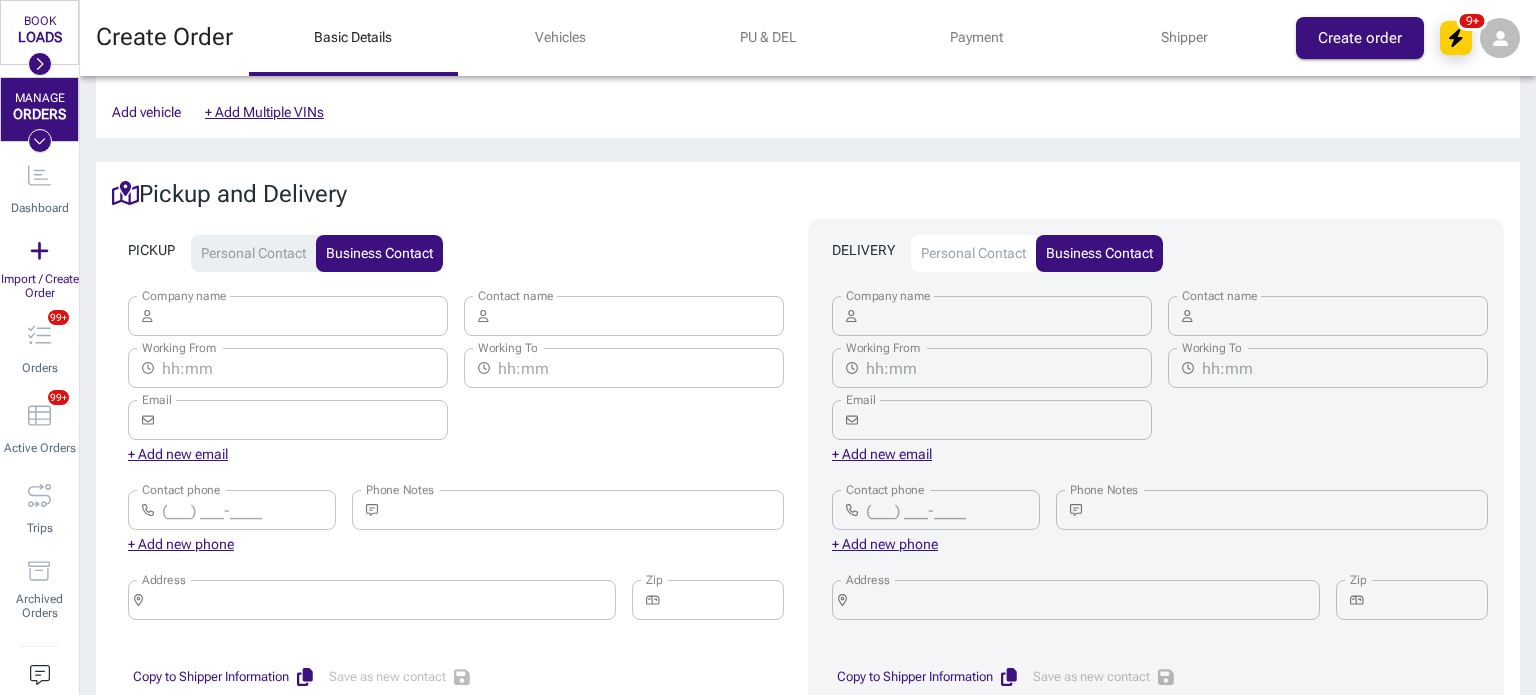 click on "Contact phone" at bounding box center (249, 510) 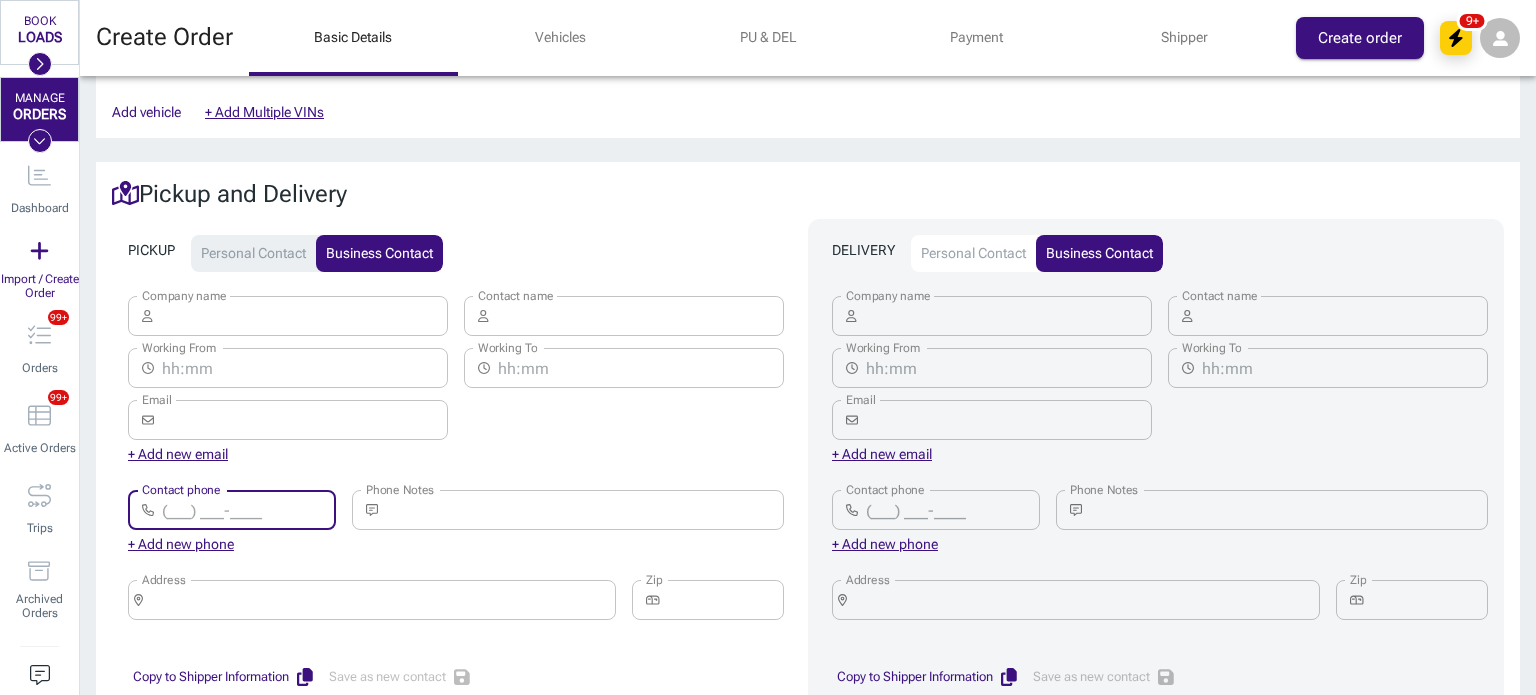 paste on "[PHONE_NUMBER]" 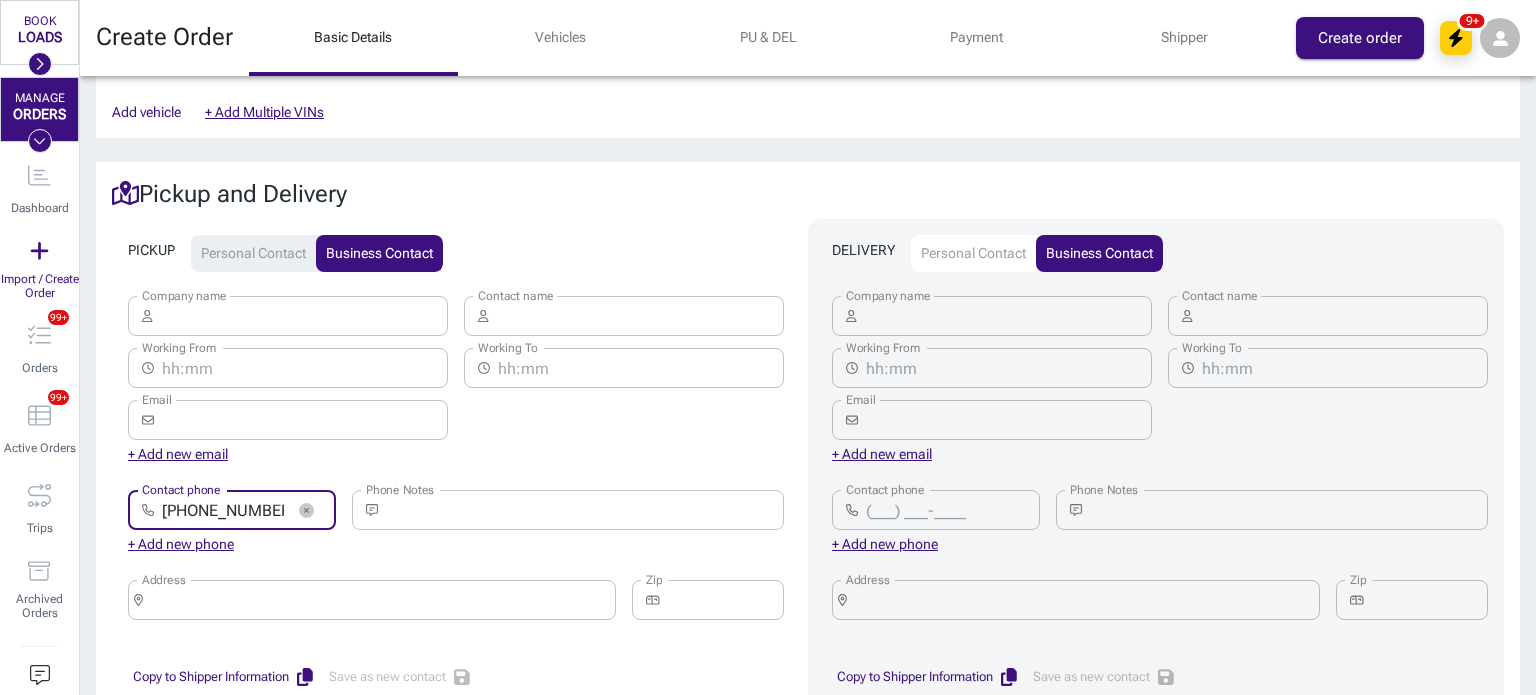 type on "[PHONE_NUMBER]" 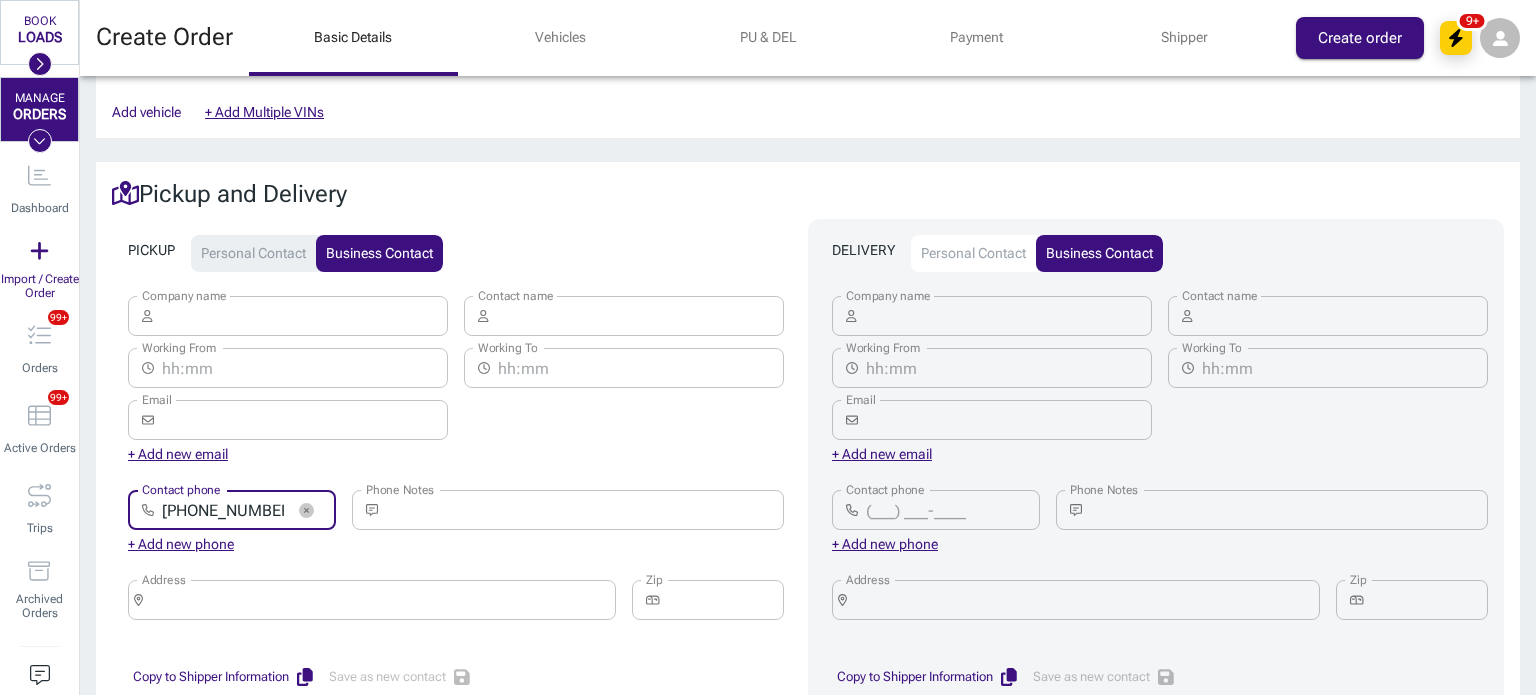 click on "Company name" at bounding box center (305, 316) 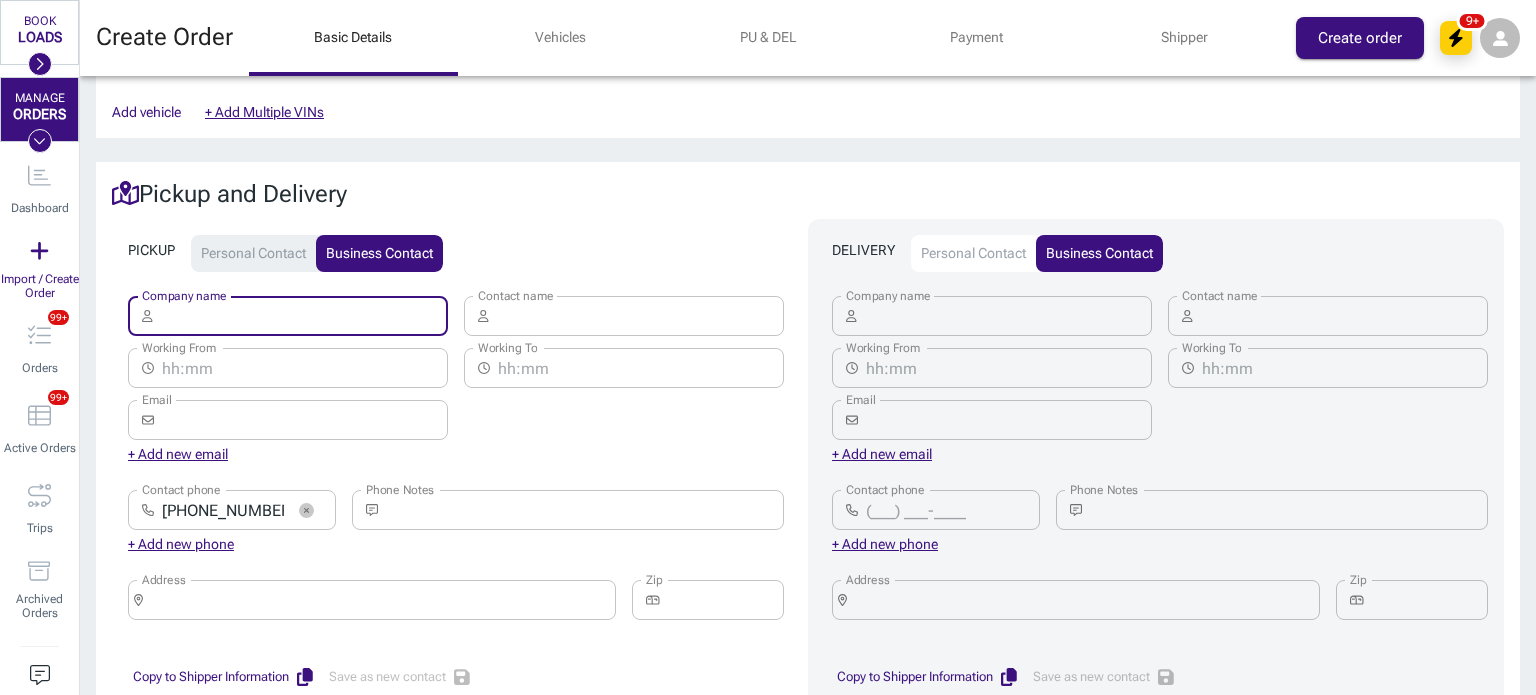 paste on "[PERSON_NAME] Inc." 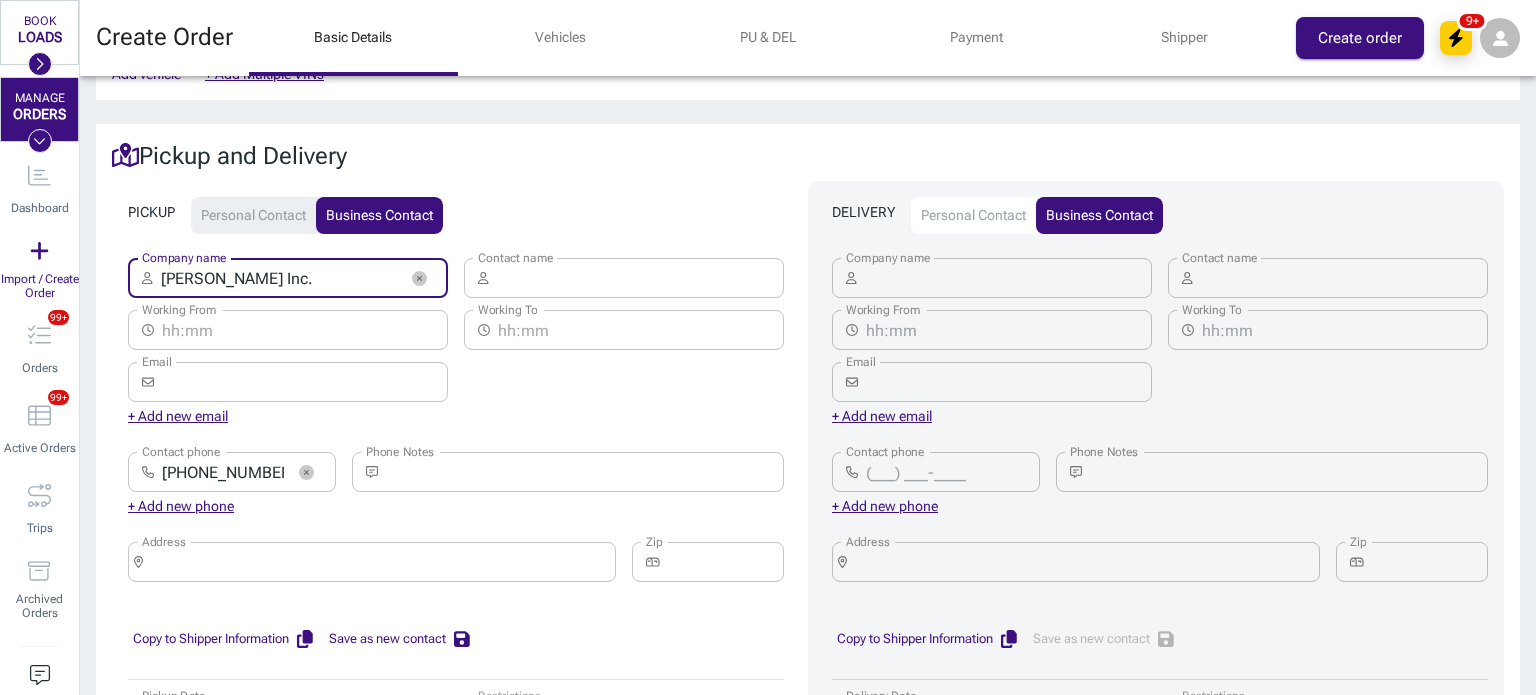 scroll, scrollTop: 836, scrollLeft: 0, axis: vertical 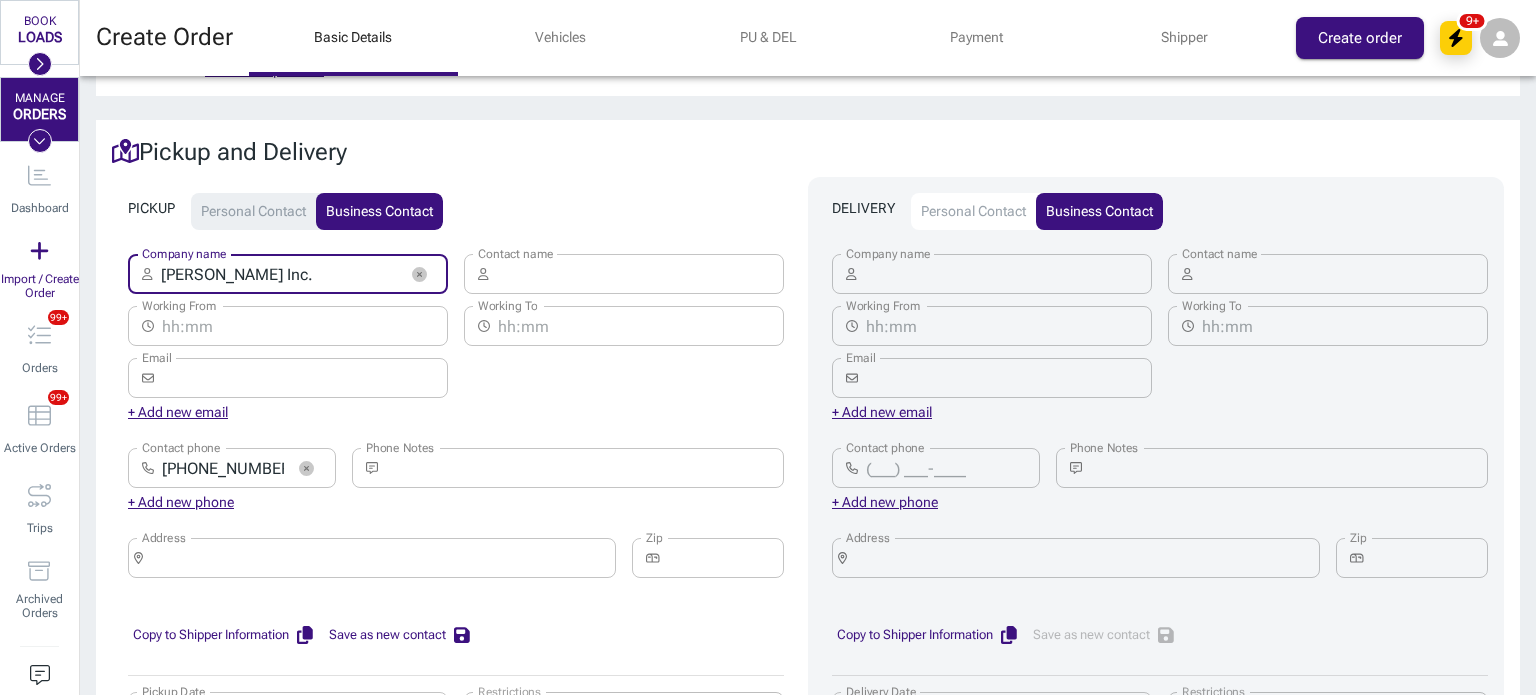 type on "[PERSON_NAME] Inc." 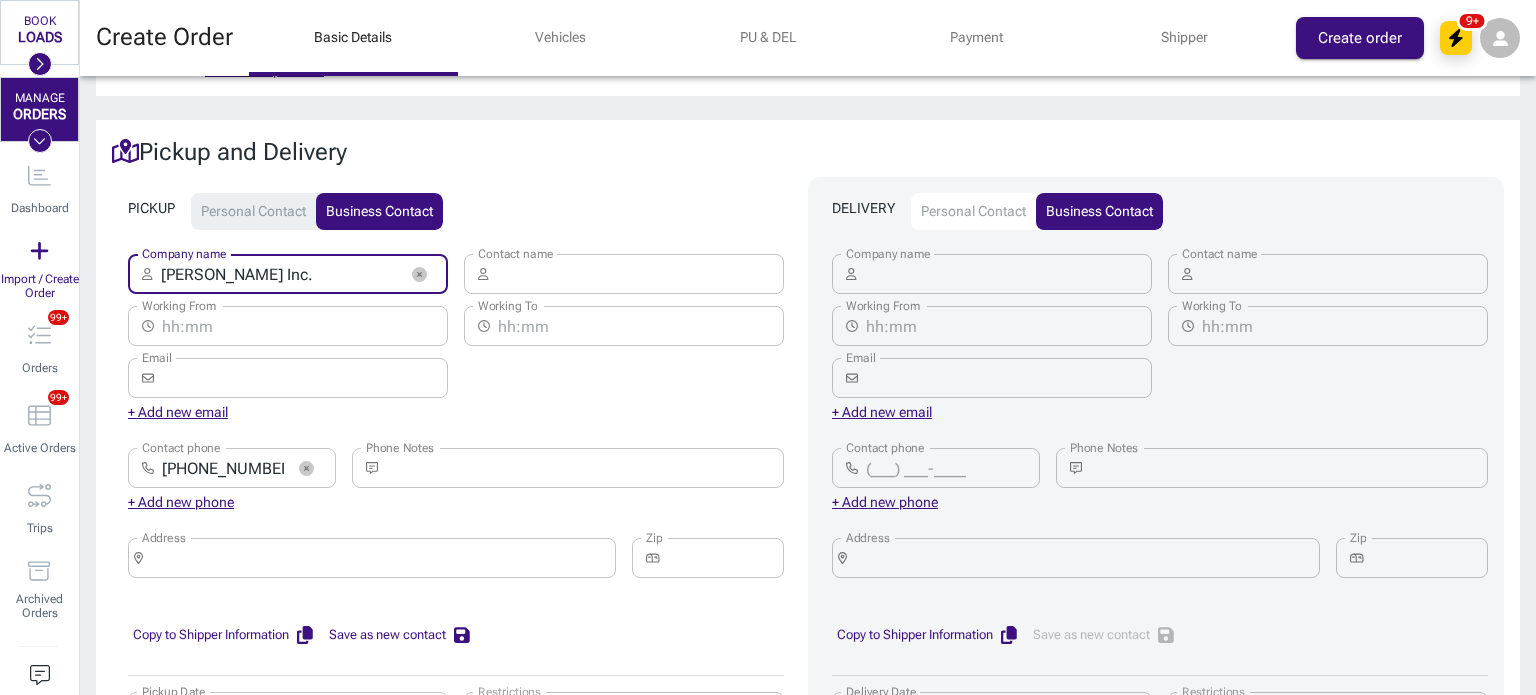 click on "Contact name" at bounding box center [641, 274] 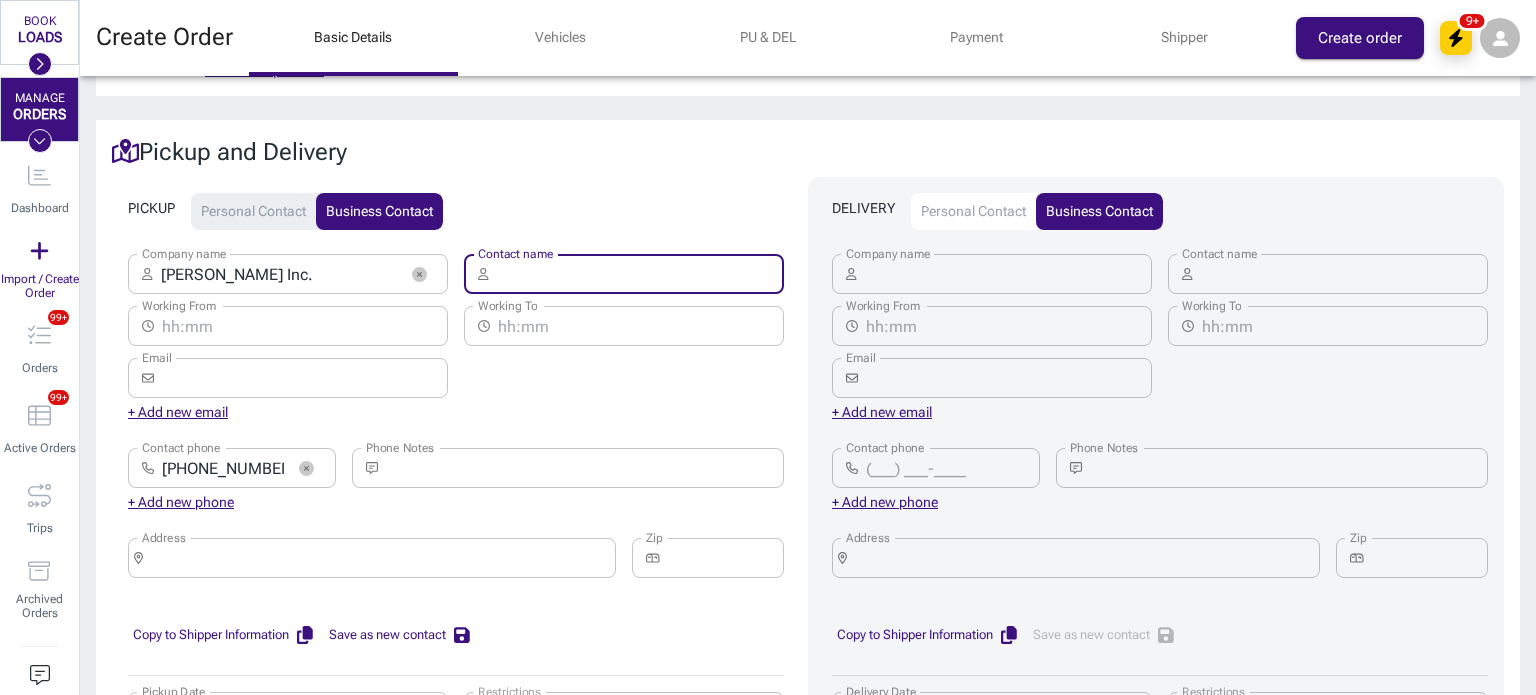paste on "[PERSON_NAME]" 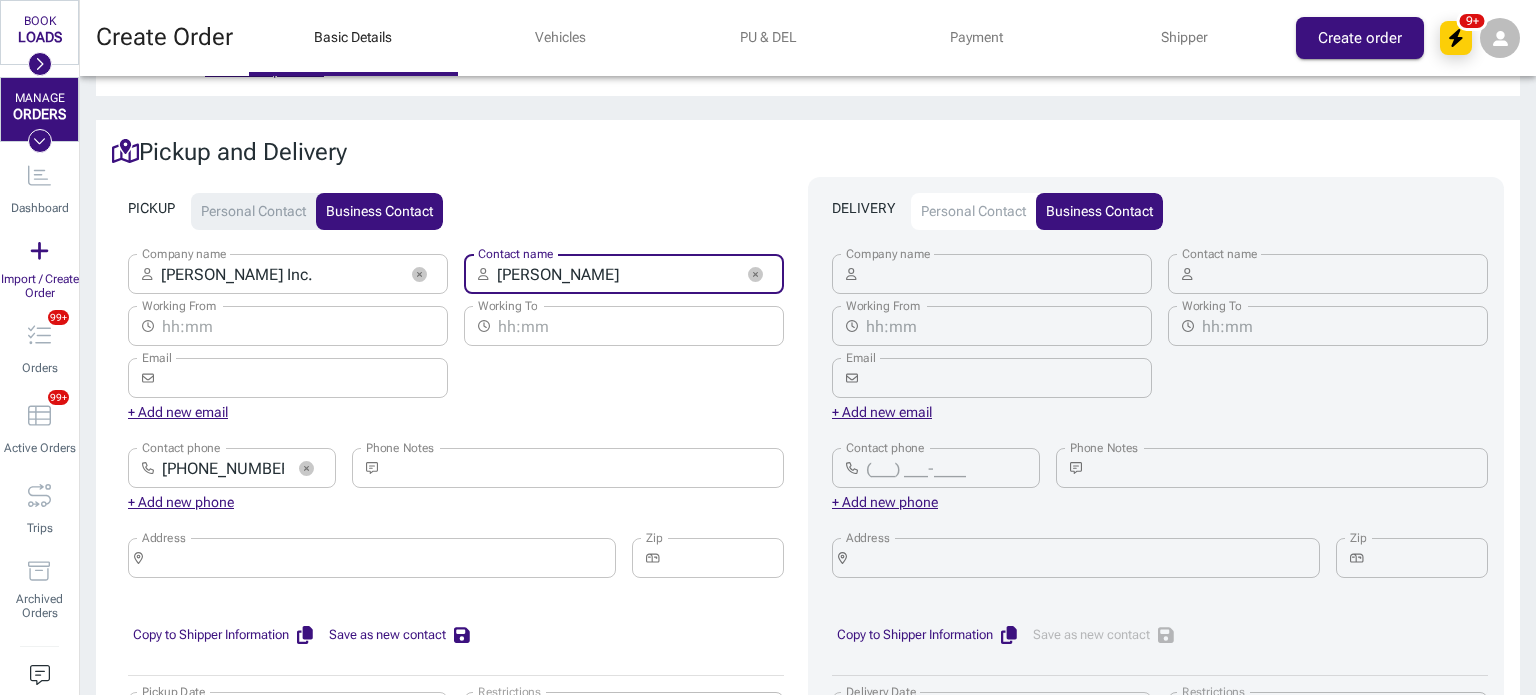 scroll, scrollTop: 870, scrollLeft: 0, axis: vertical 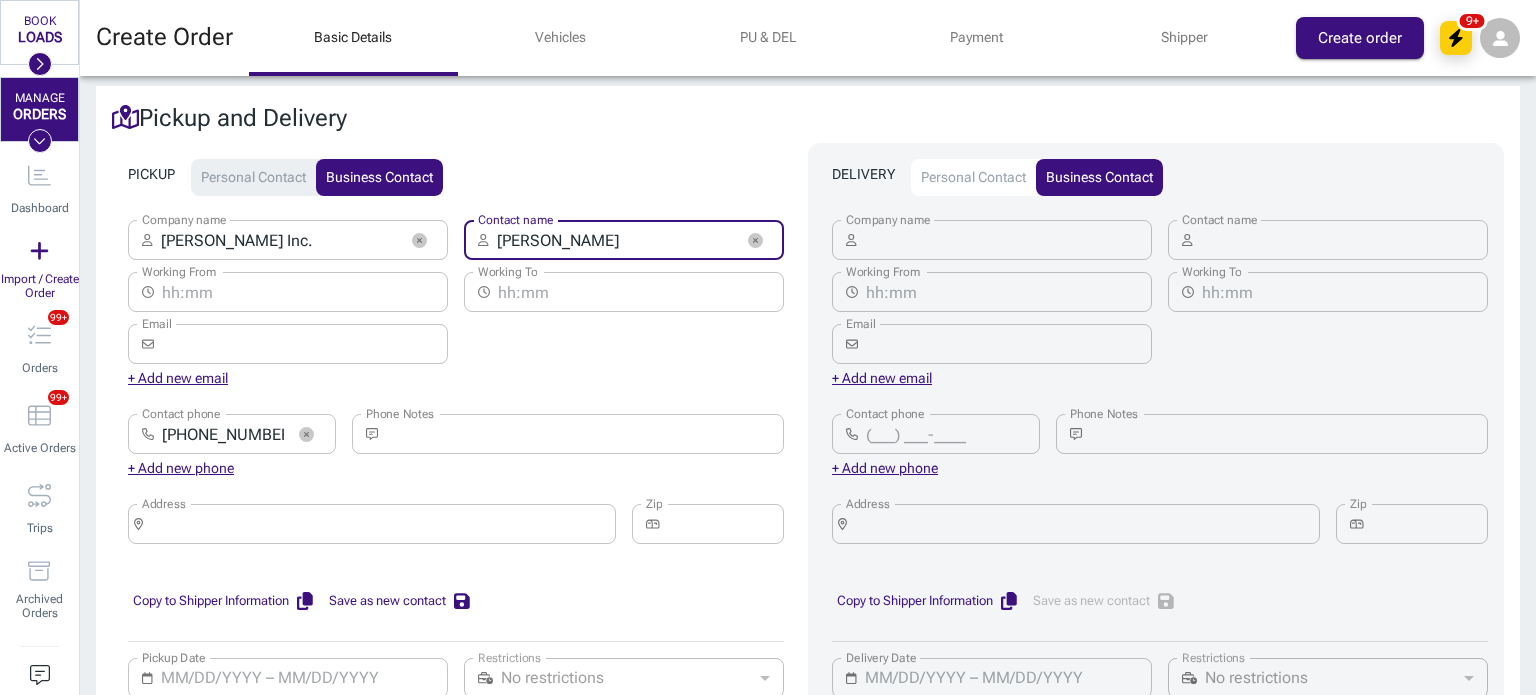 type on "[PERSON_NAME]" 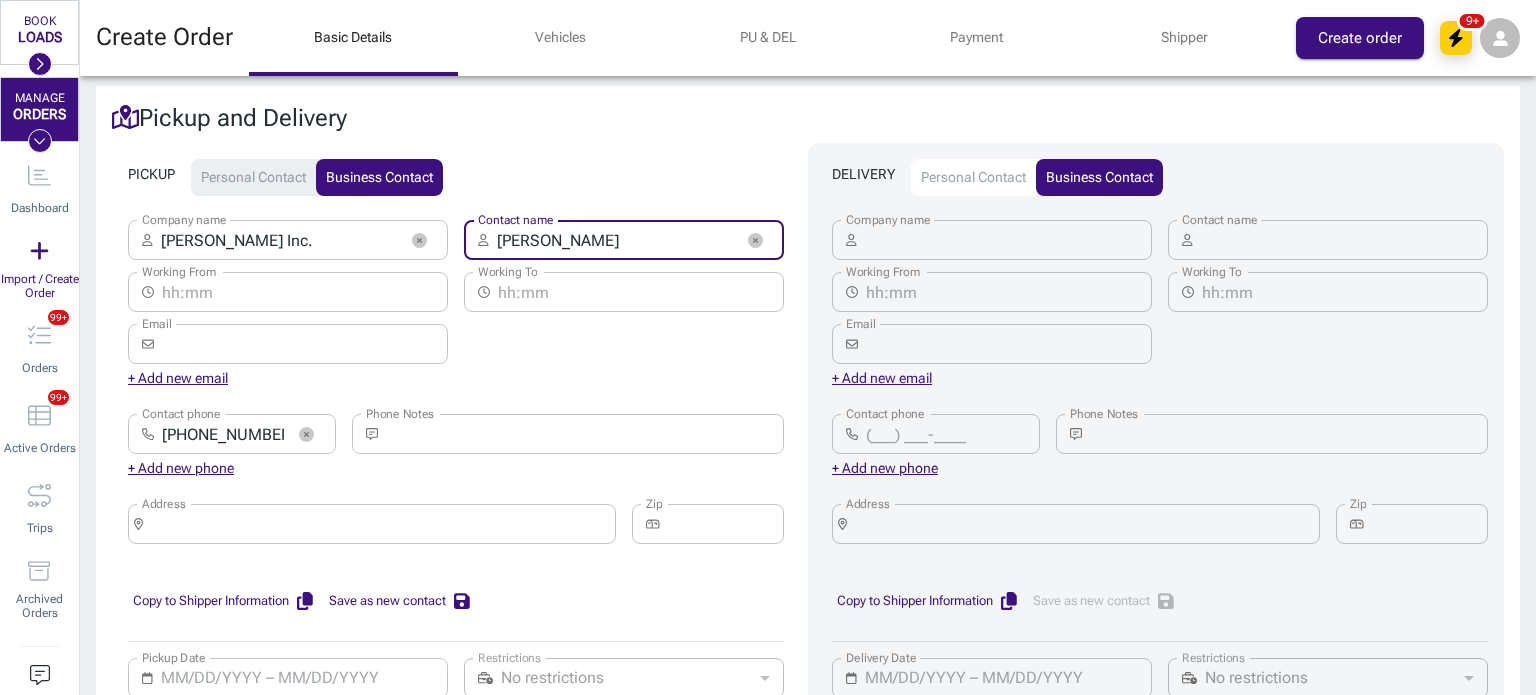 click on "Contact phone" at bounding box center [953, 434] 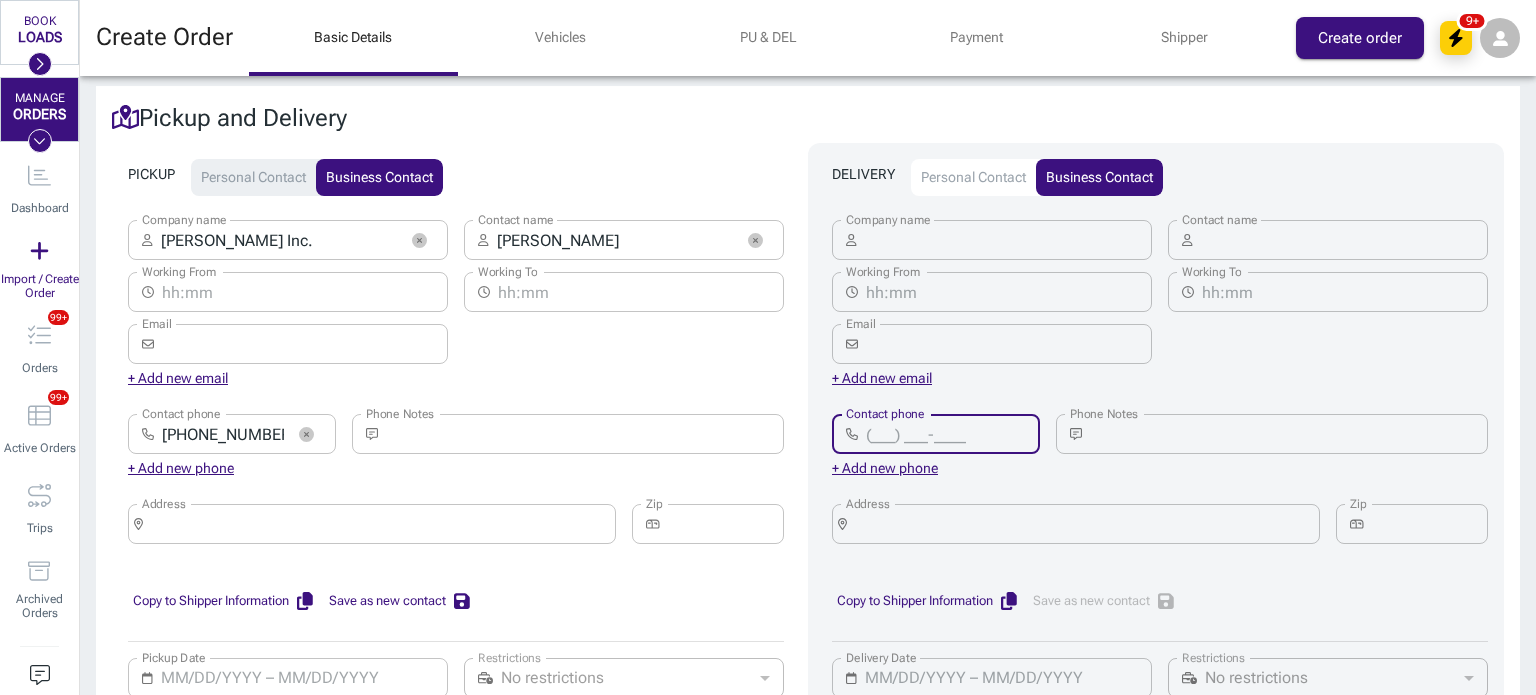 paste on "[PHONE_NUMBER]" 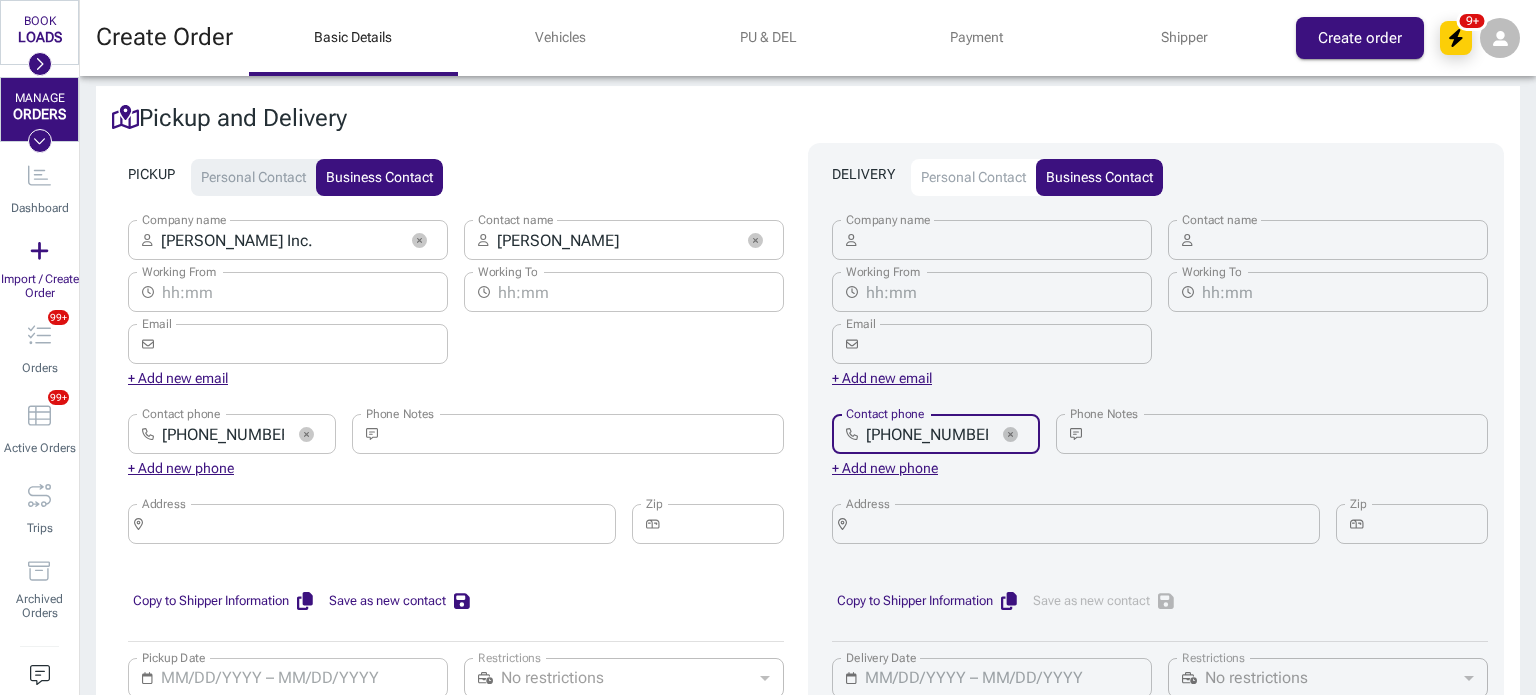 type on "[PHONE_NUMBER]" 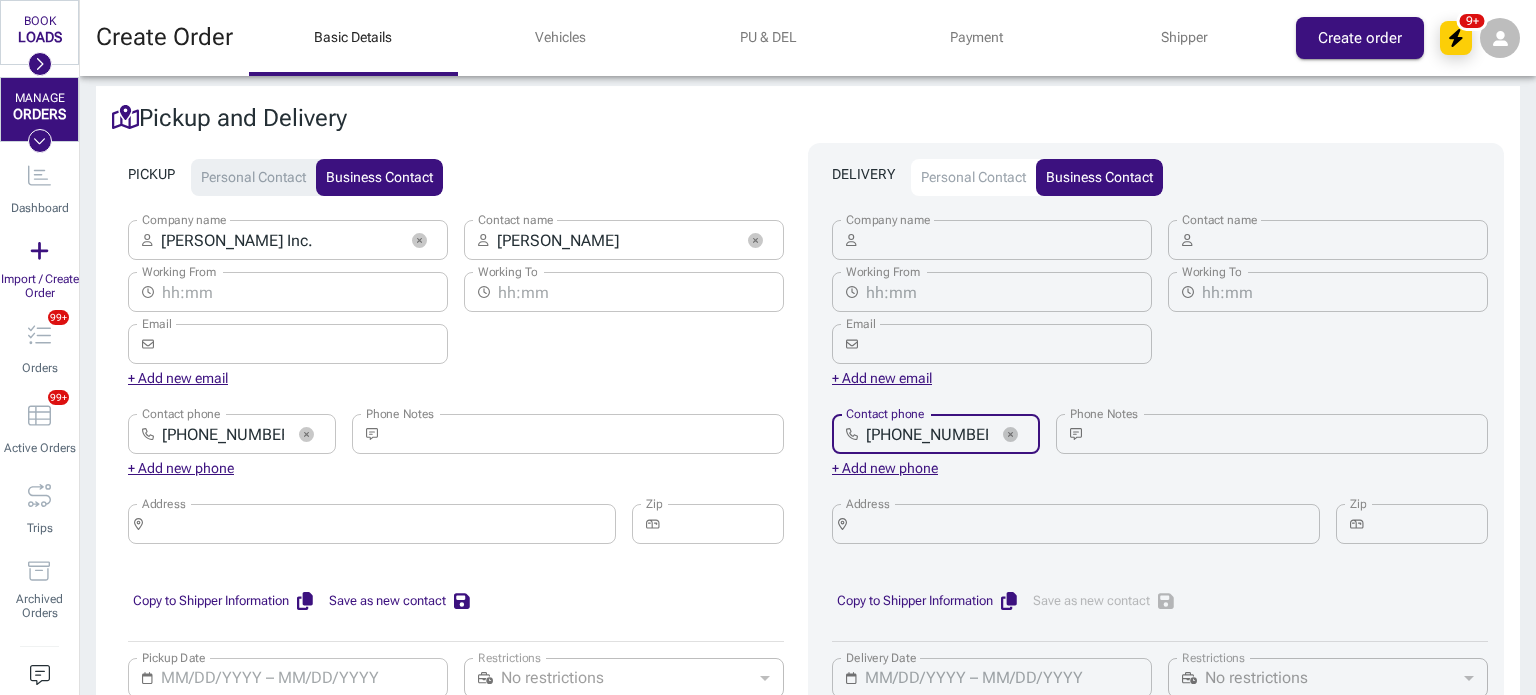 click on "Company name" at bounding box center [1009, 240] 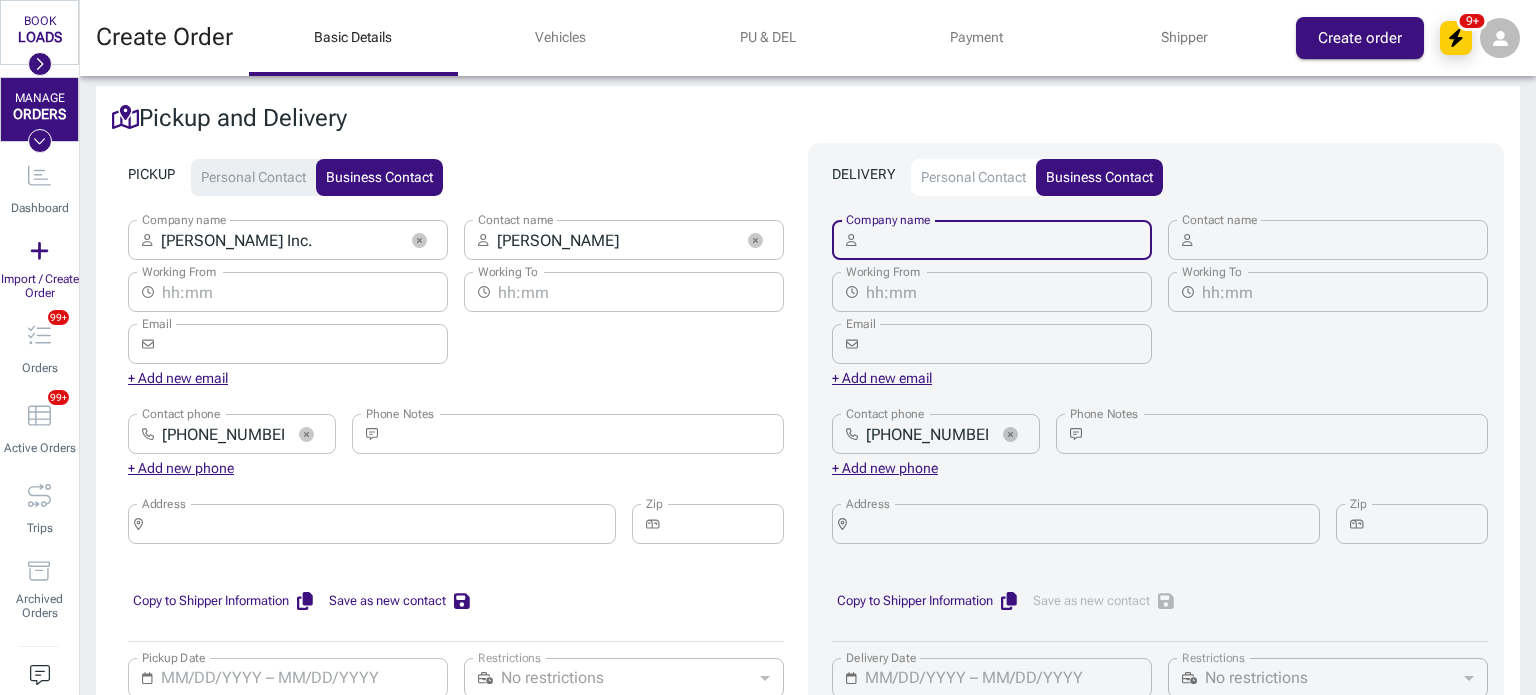 paste on "[PERSON_NAME]" 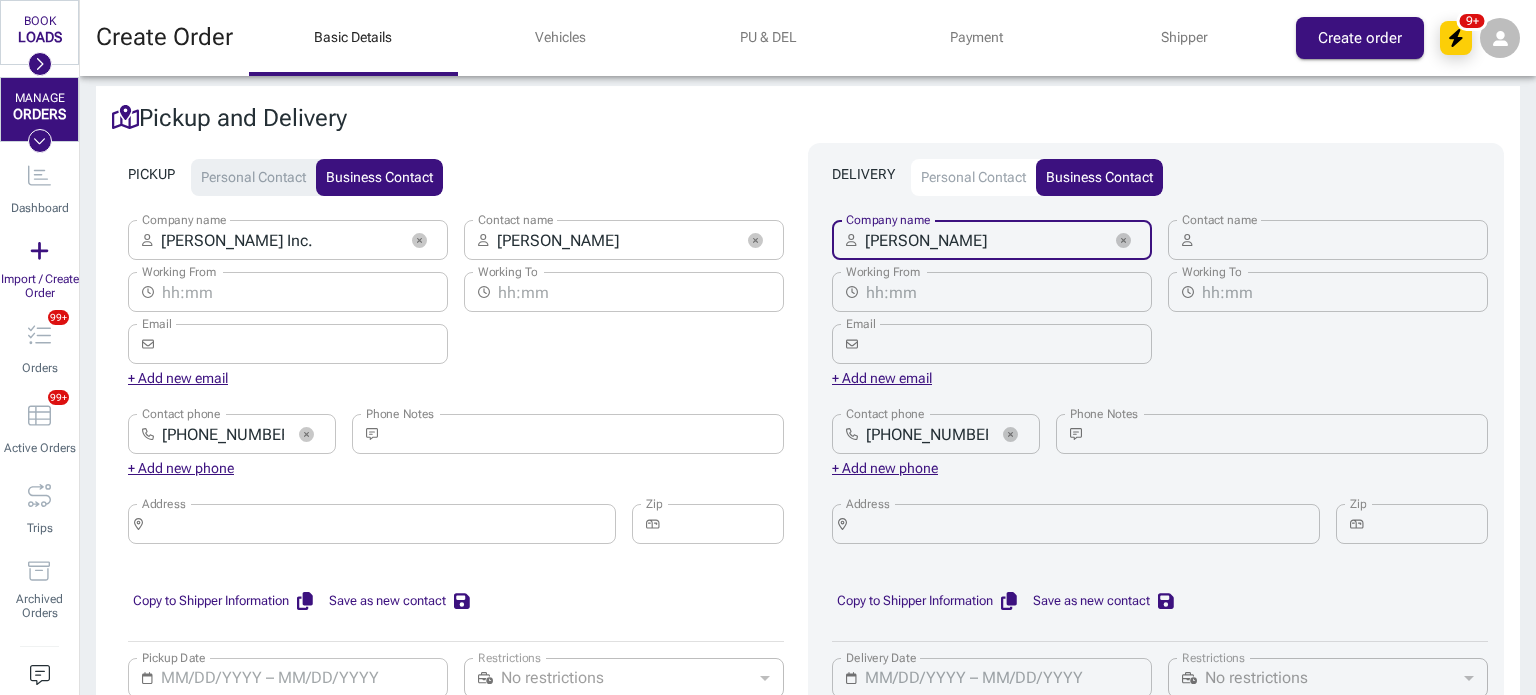 type on "[PERSON_NAME]" 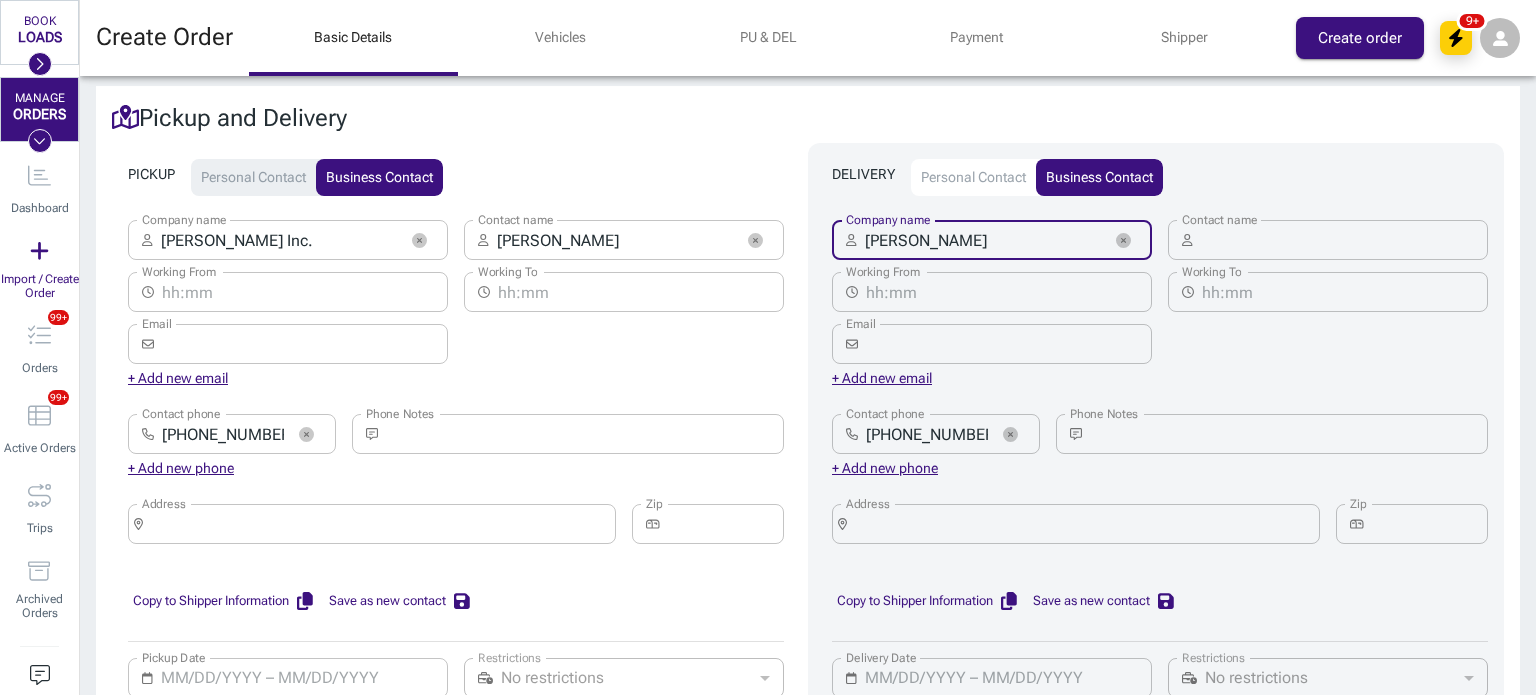 click on "Address" at bounding box center (1083, 524) 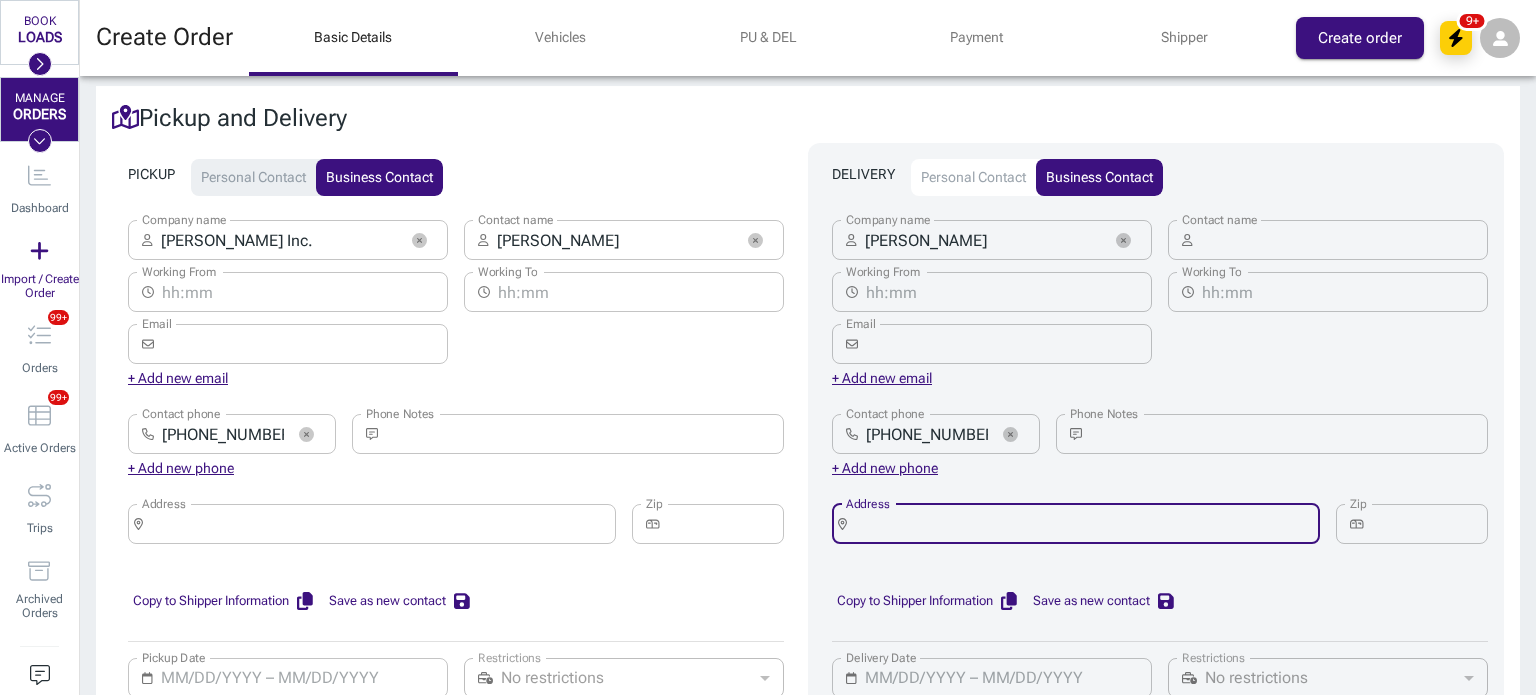 paste on "[STREET_ADDRESS]" 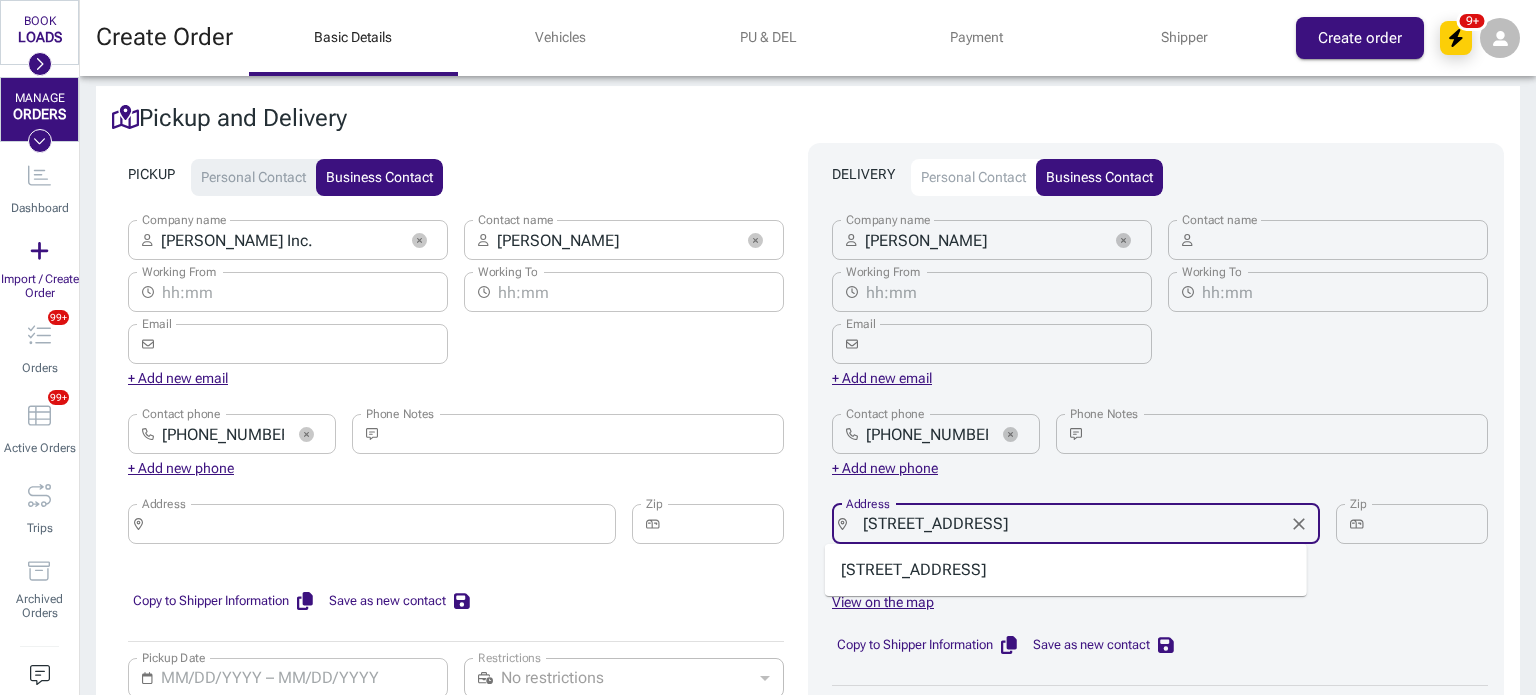 click on "[STREET_ADDRESS]" at bounding box center [1066, 570] 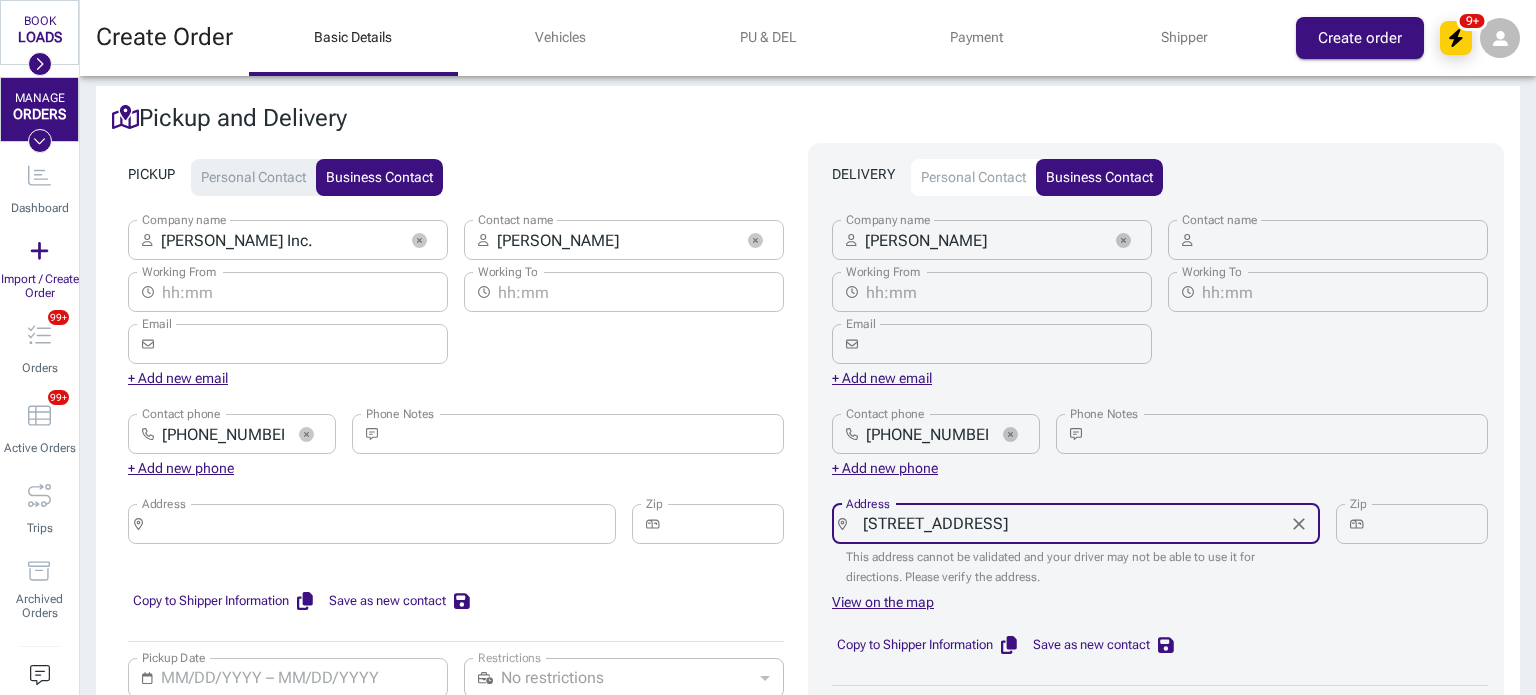 type on "[STREET_ADDRESS]" 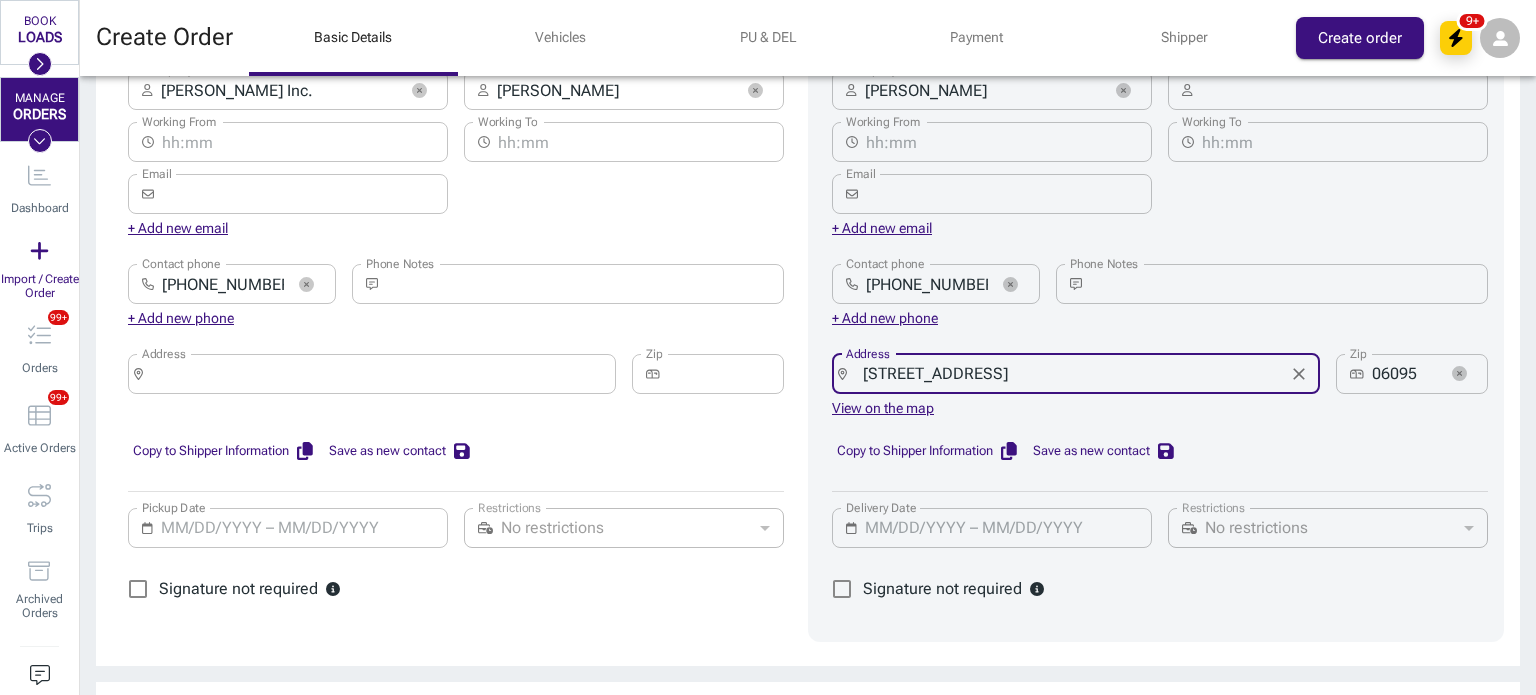 scroll, scrollTop: 1065, scrollLeft: 0, axis: vertical 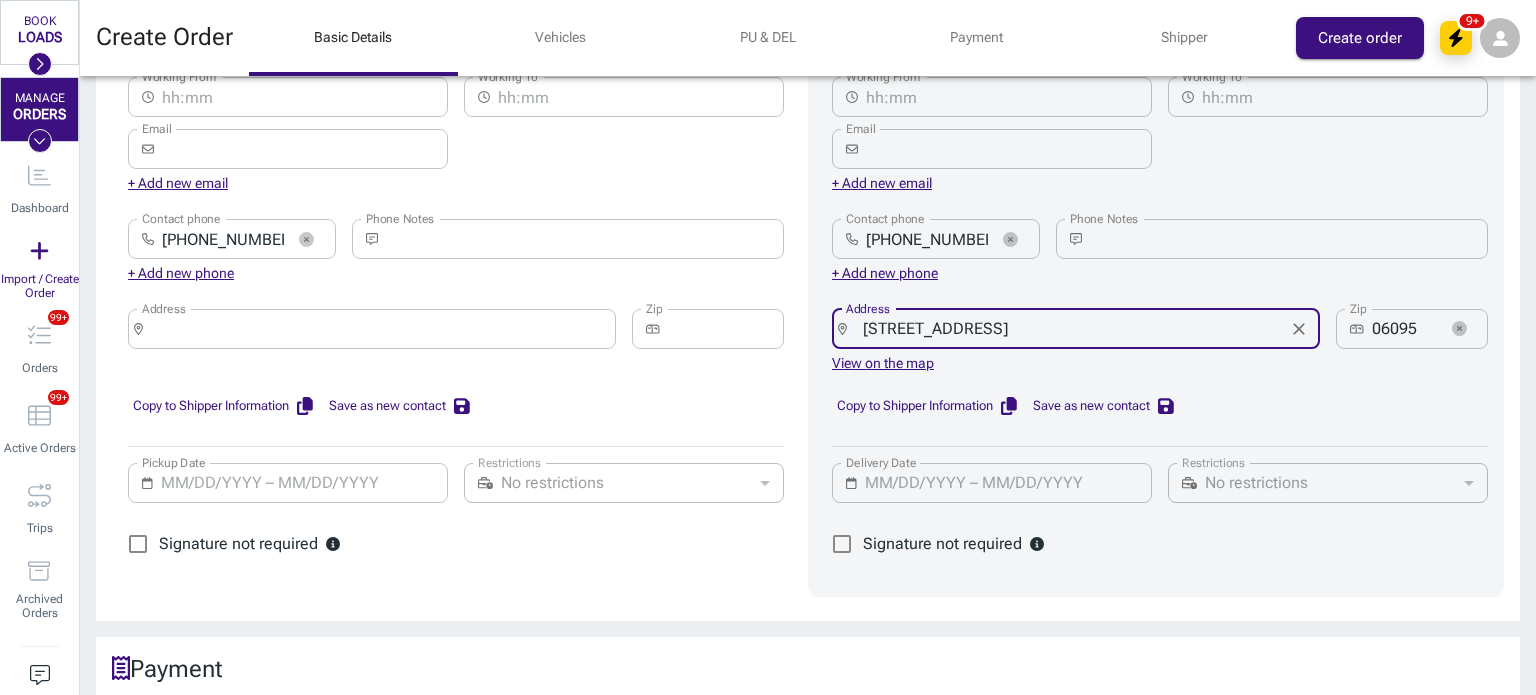 type on "[STREET_ADDRESS]" 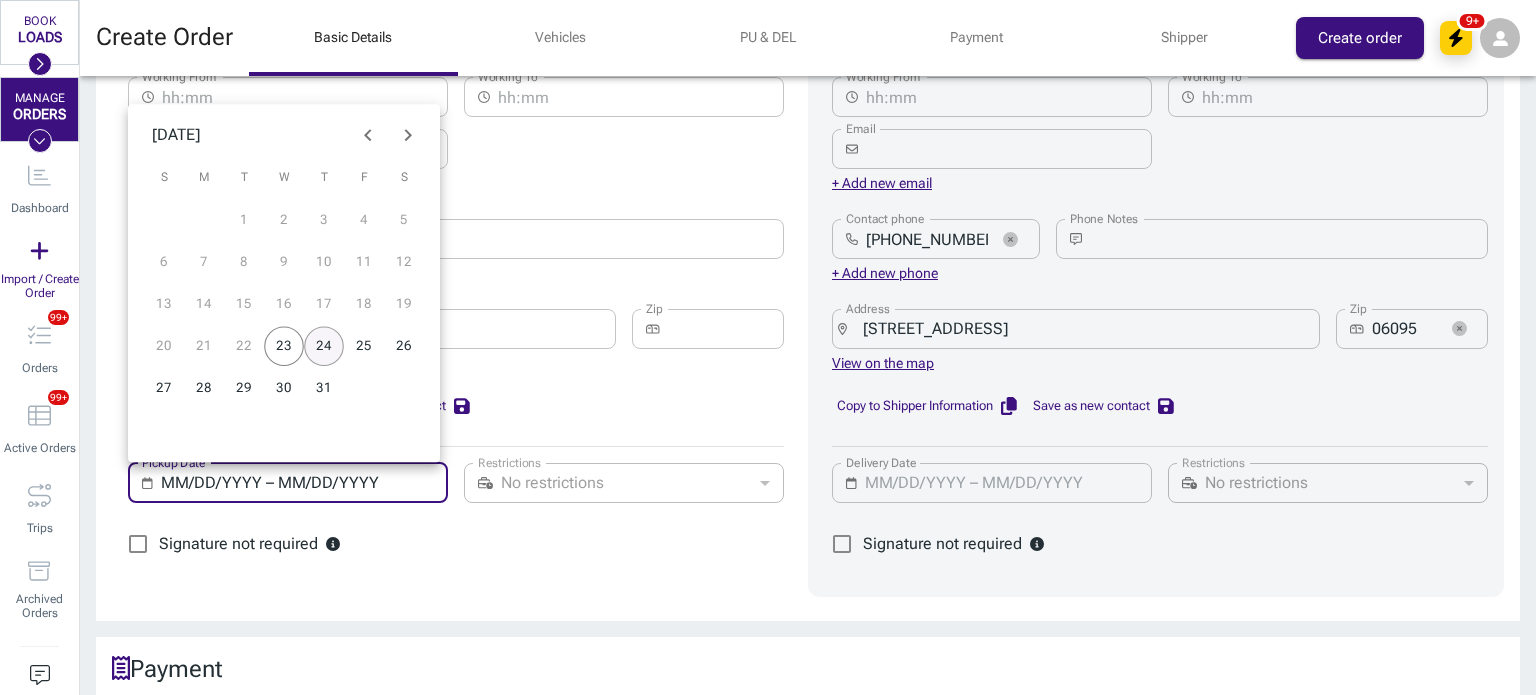 click on "24" at bounding box center (324, 346) 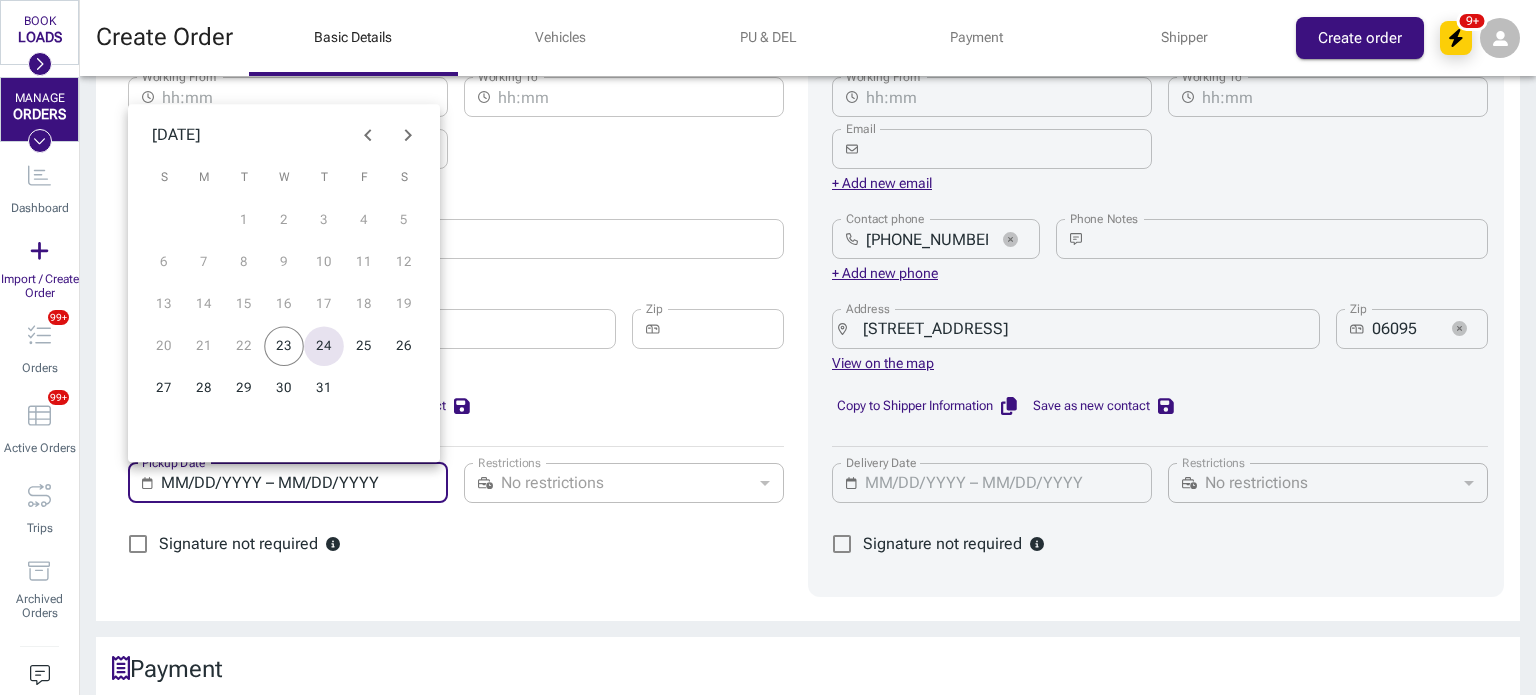type on "[DATE] – [DATE]" 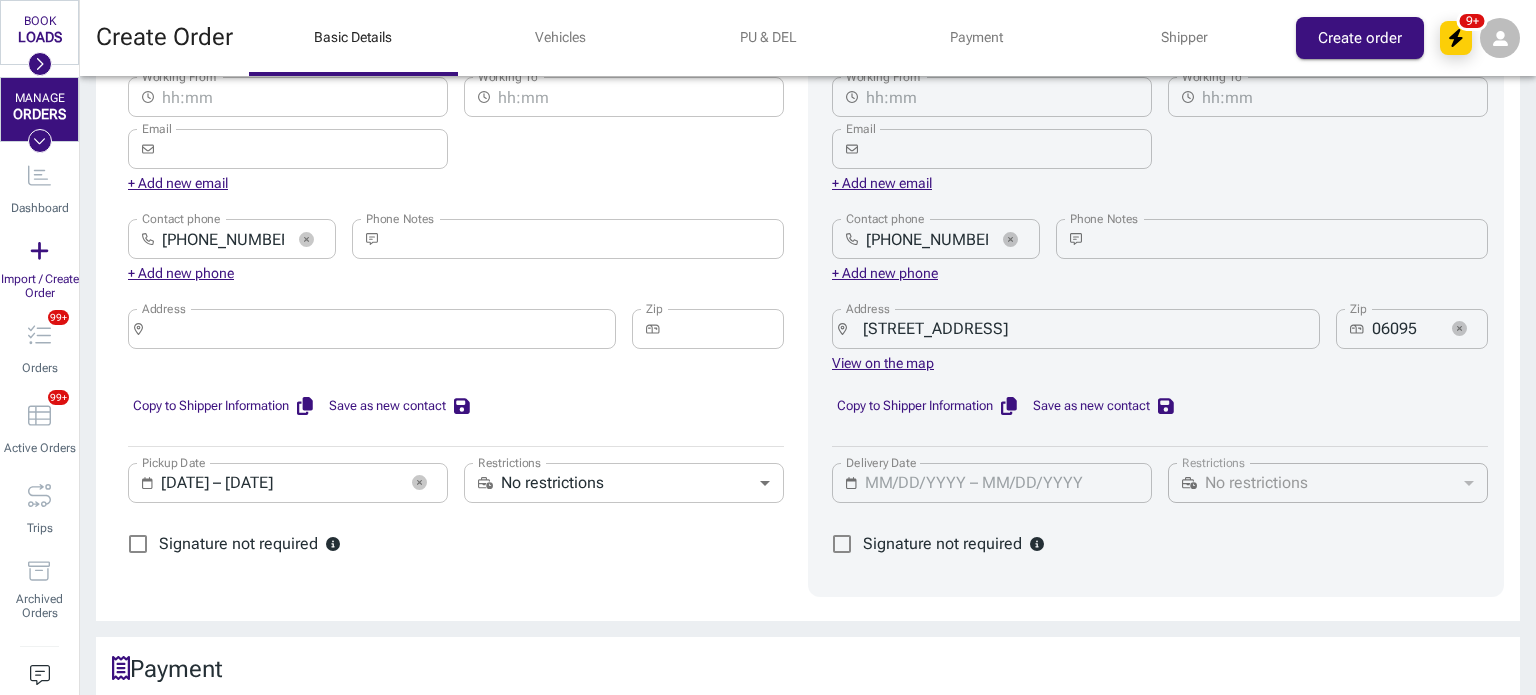 click on "Delivery Date" at bounding box center (1002, 483) 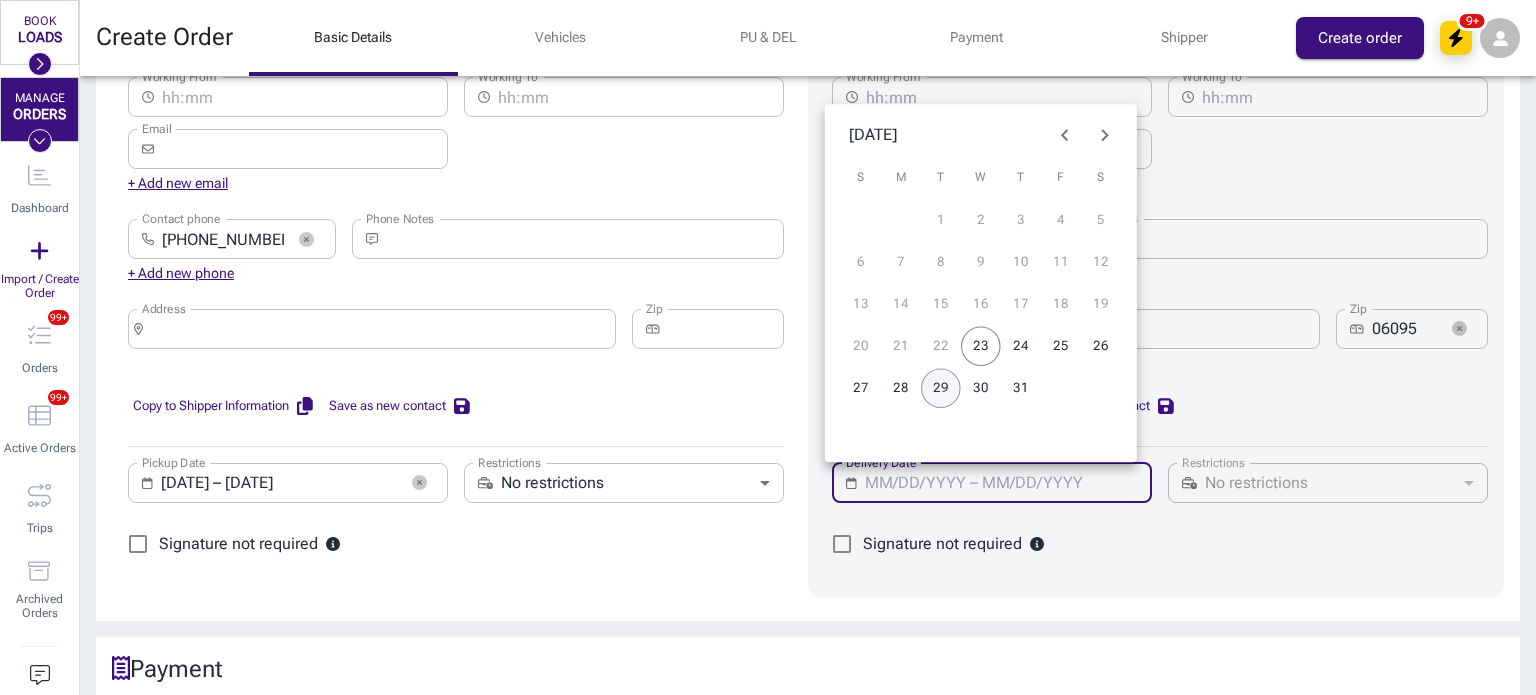 click on "29" at bounding box center (941, 388) 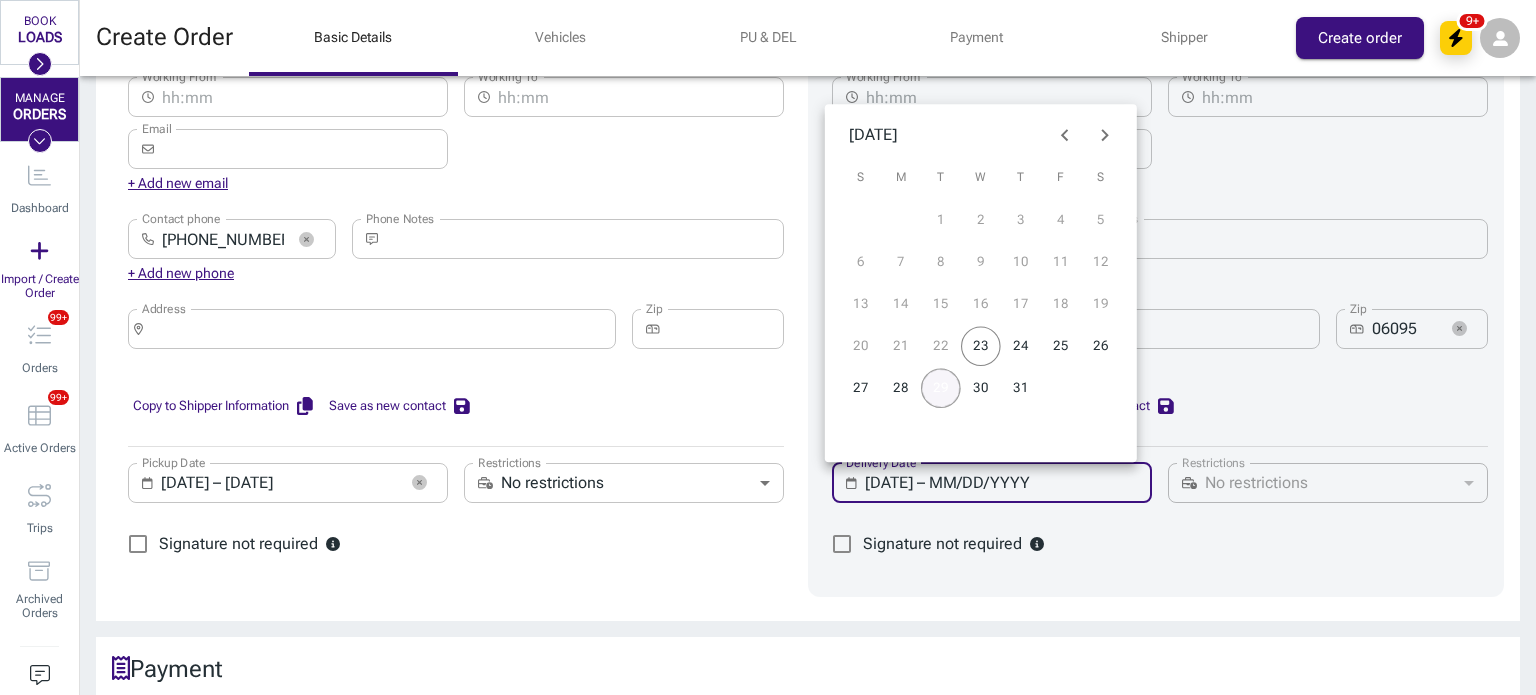click on "29" at bounding box center (941, 388) 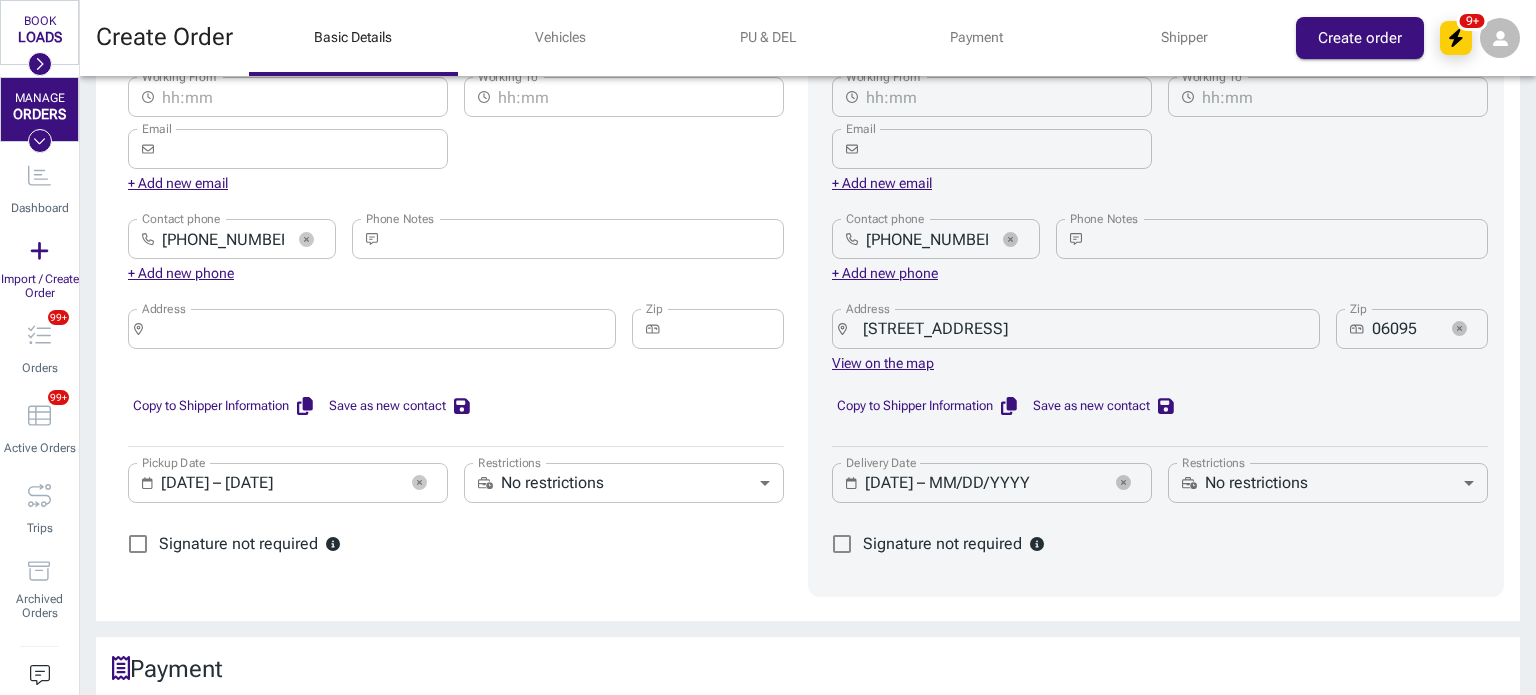type on "[DATE] – [DATE]" 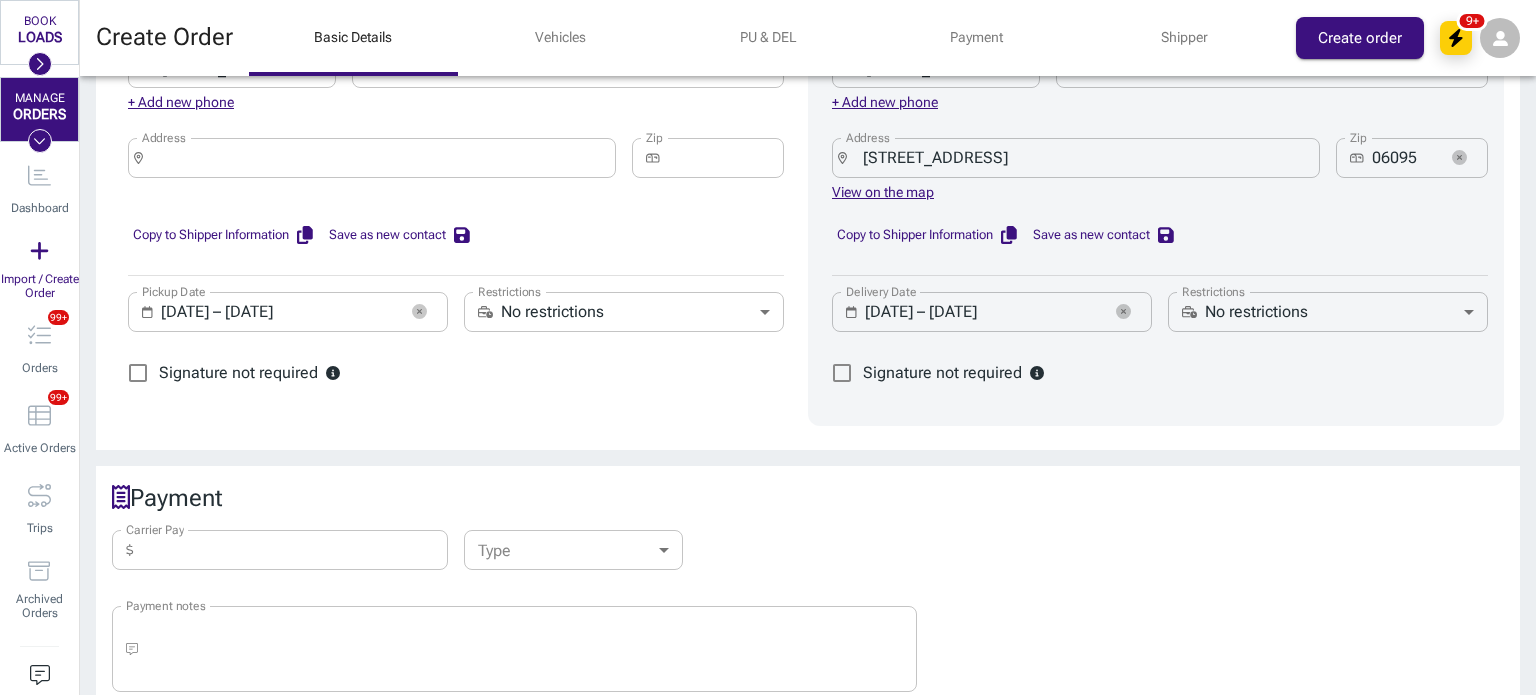 scroll, scrollTop: 1239, scrollLeft: 0, axis: vertical 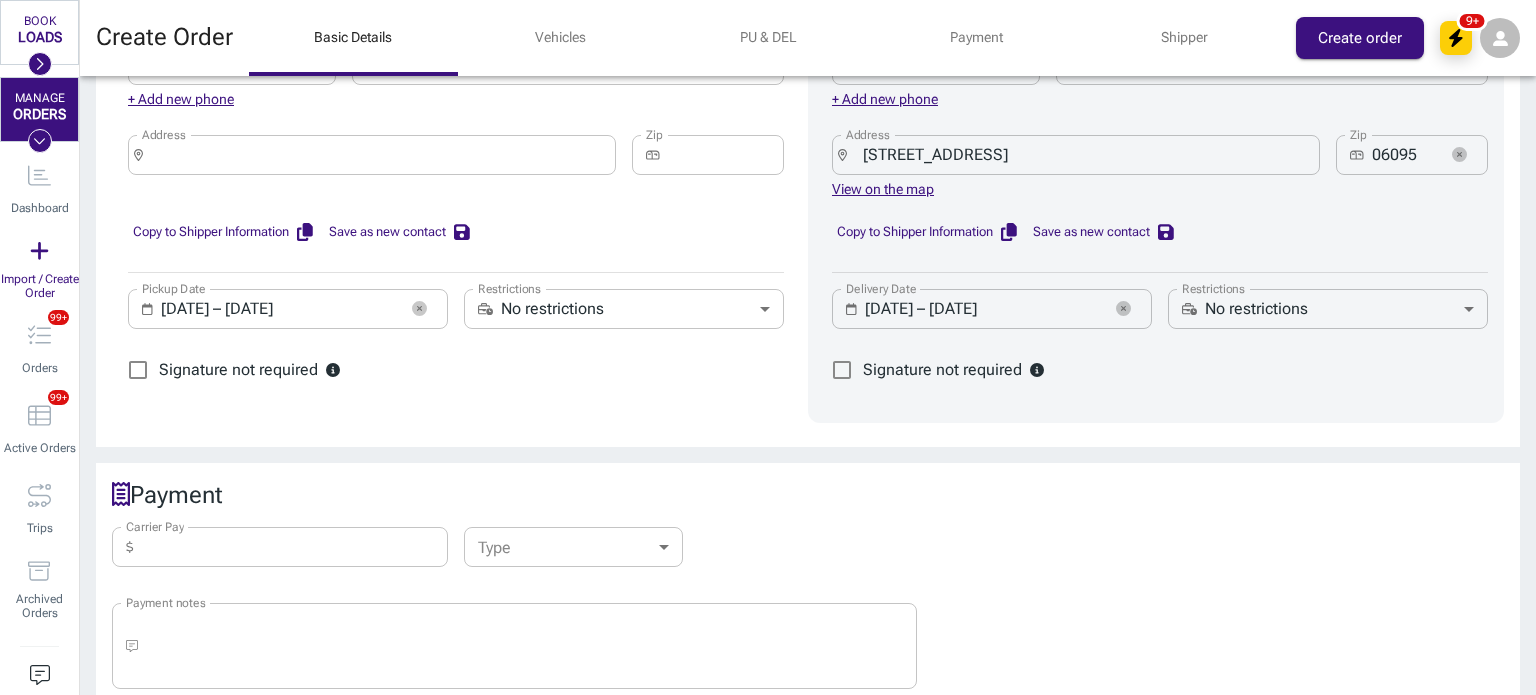 click on "Carrier Pay" at bounding box center (295, 547) 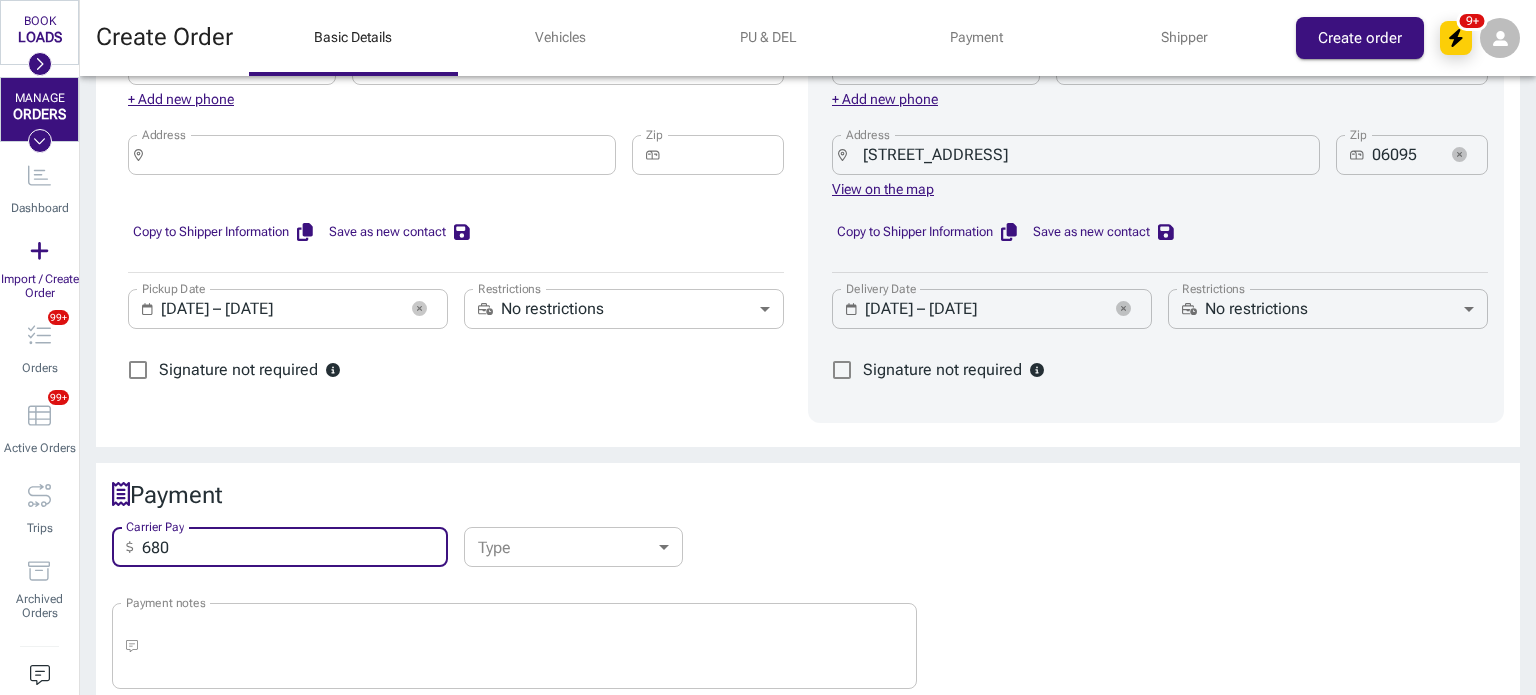 type on "680" 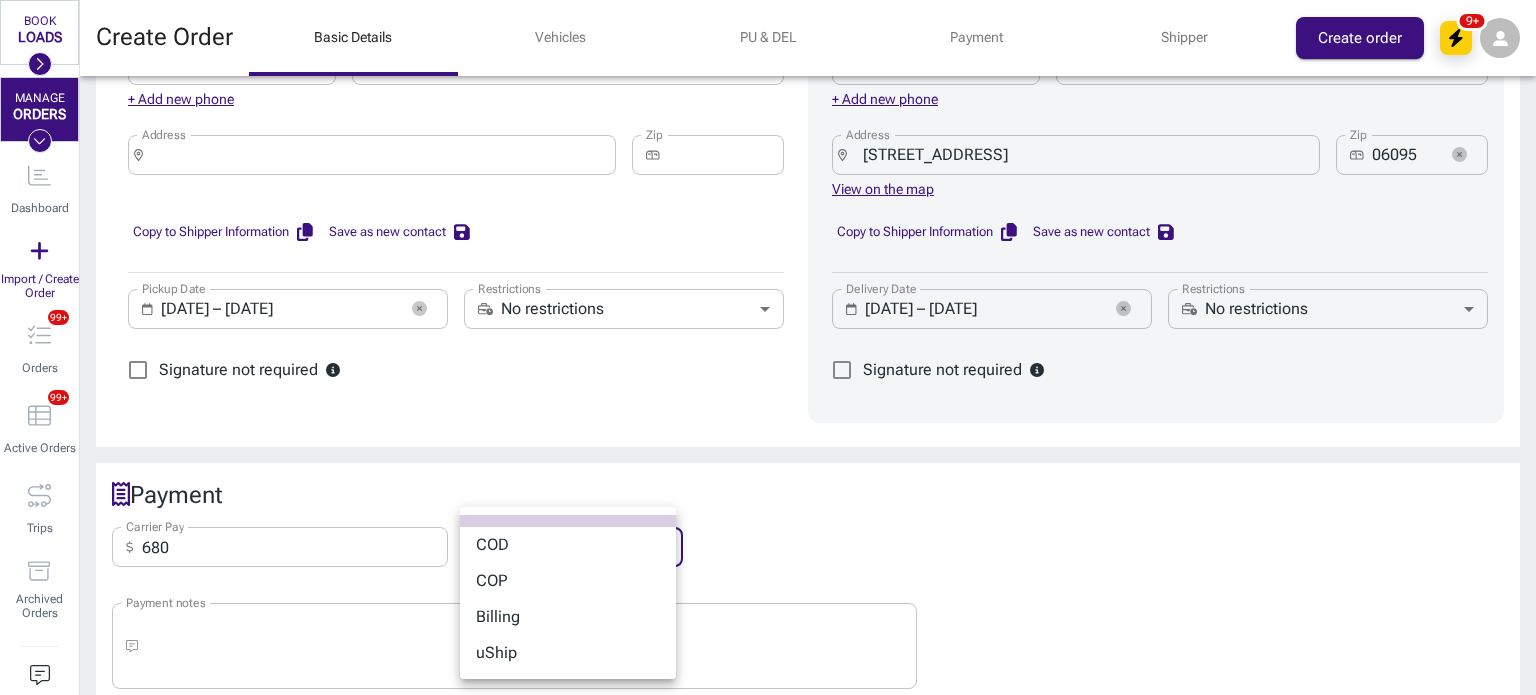 click on "BOOK LOADS Load Board Negotiations 8 My Lanes Shipper Network MANAGE ORDERS Dashboard Import / Create Order Orders 99+ Active Orders 99+ Trips Archived Orders Users Driver Chat Invoices Reporting Contact Book Create Order Basic Details Vehicles PU & DEL Payment Shipper Create order 9+ Drop dispatch sheet here Click here to upload or drag and drop PDF Only (max 4 mb) Supported companies: & 20 more    Basic Details Load ID ​ 27100101 Load ID Add a Load ID or leave [DOMAIN_NAME] to assign a default one. Trailer type   Open open Trailer type Inspection type ​ Standard standard Inspection type Dispatch Instructions ​ x Dispatch Instructions  Vehicles Level  3 , Pictures  14 Configure VIN VIN Year Year Make Make Model Model Type Sedan sedan Type Color Color Operable Yes 1 Operable Lot N. Lot N. Buyer N. Buyer N. Add vehicle + Add Multiple VINs  Pickup and Delivery PICKUP Personal contact Business contact Company name ​ [PERSON_NAME] Inc. Company name Contact name ​ [PERSON_NAME] Contact name Working From ​ ​ Email" at bounding box center (768, 347) 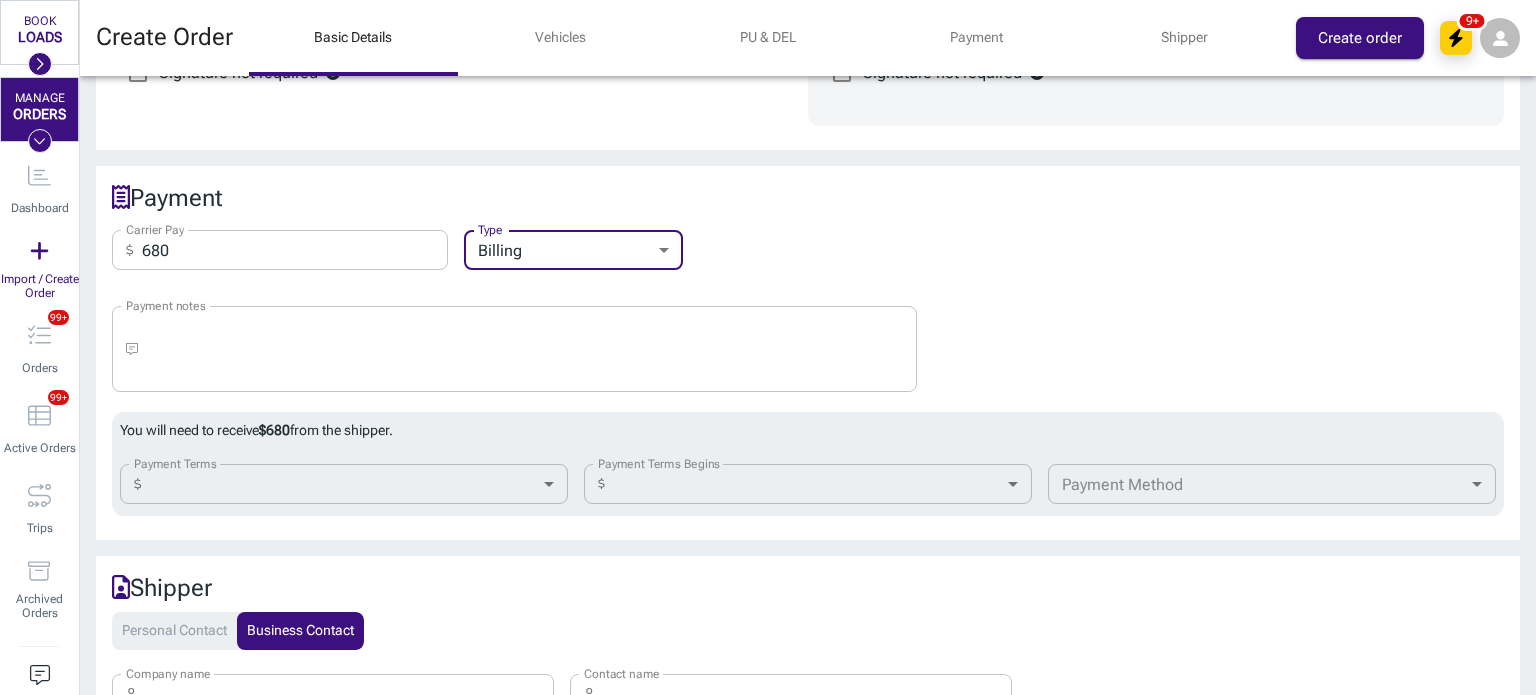 scroll, scrollTop: 1808, scrollLeft: 0, axis: vertical 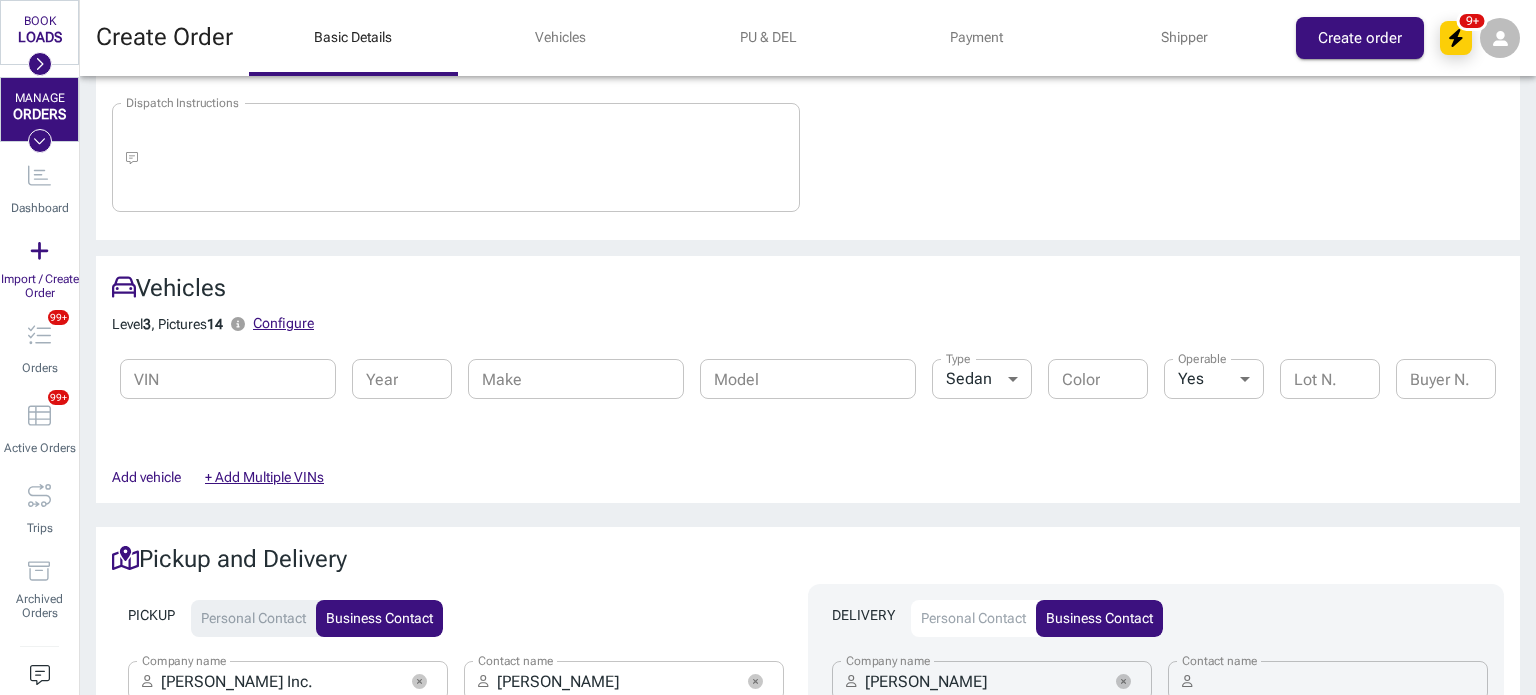 click on "VIN" at bounding box center [228, 379] 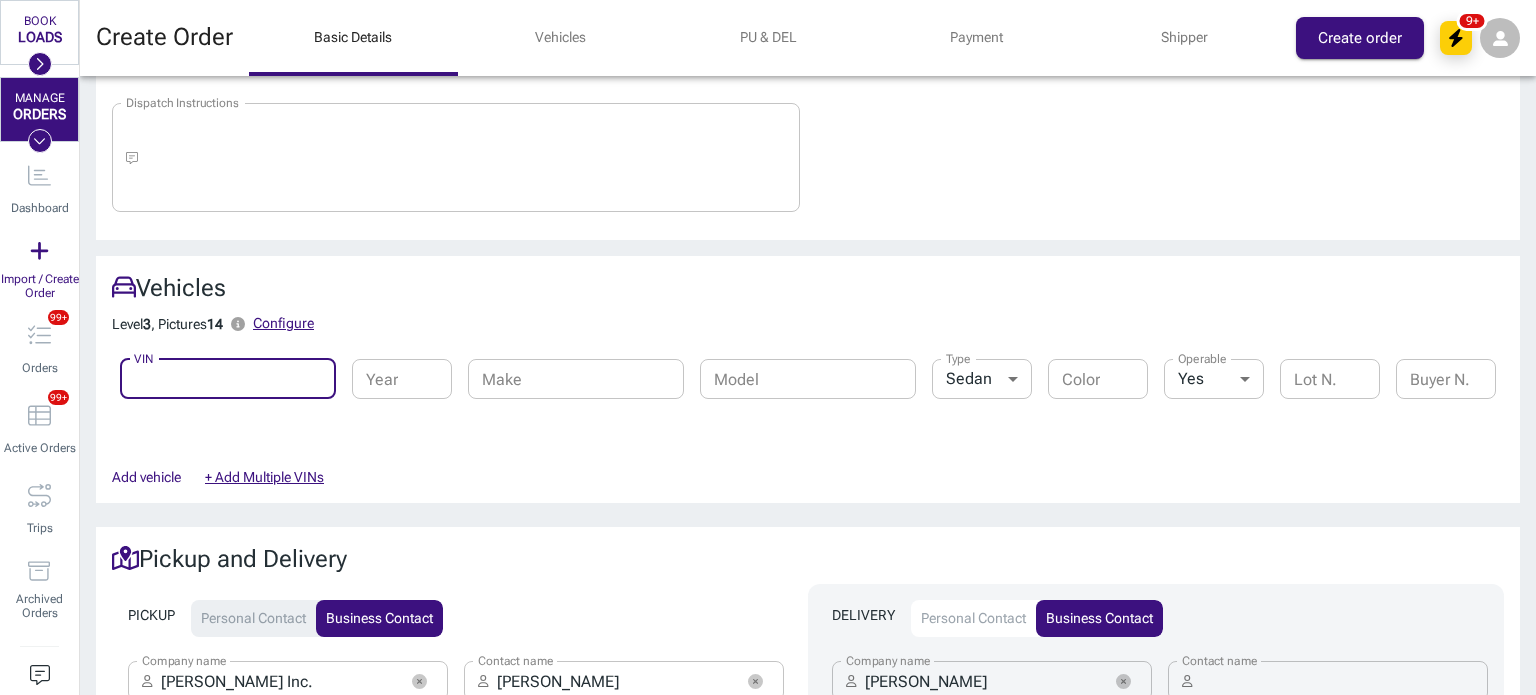 paste on "[US_VEHICLE_IDENTIFICATION_NUMBER]" 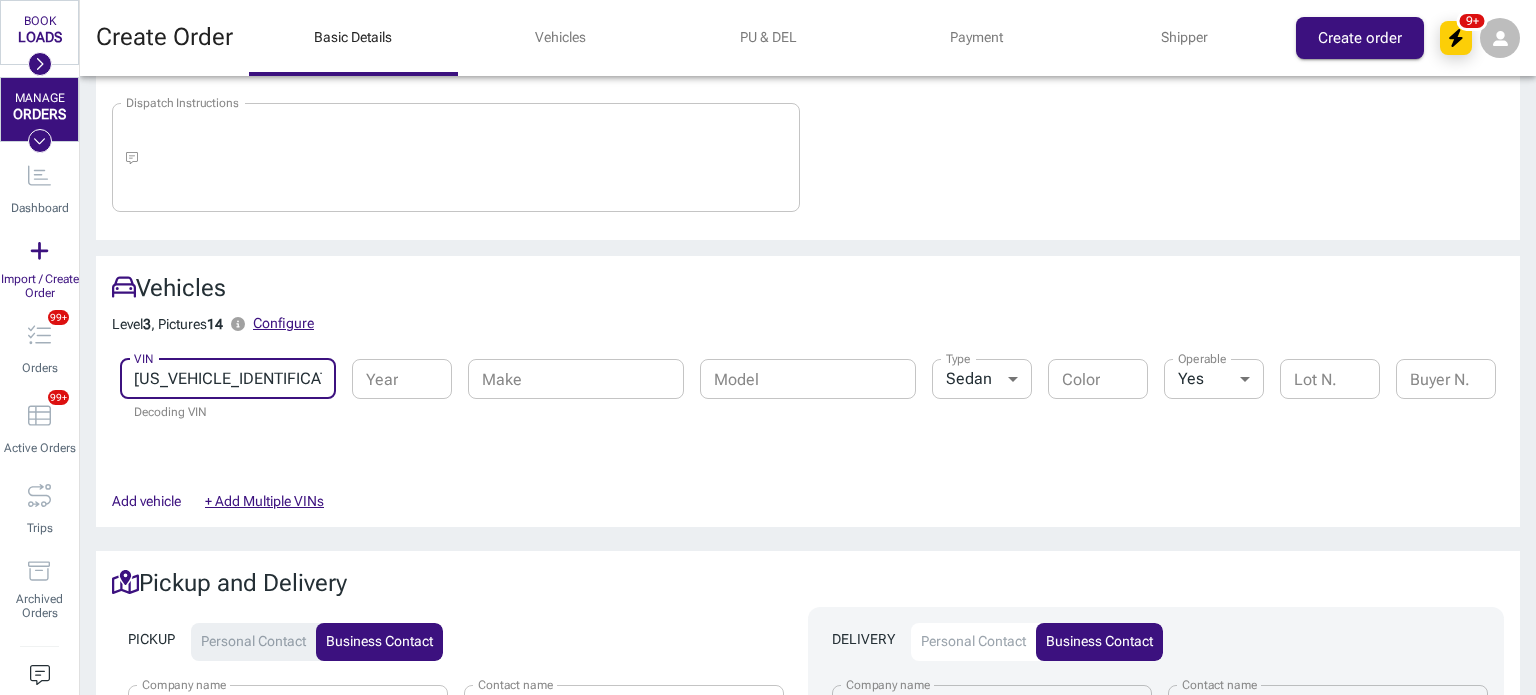 type on "2025" 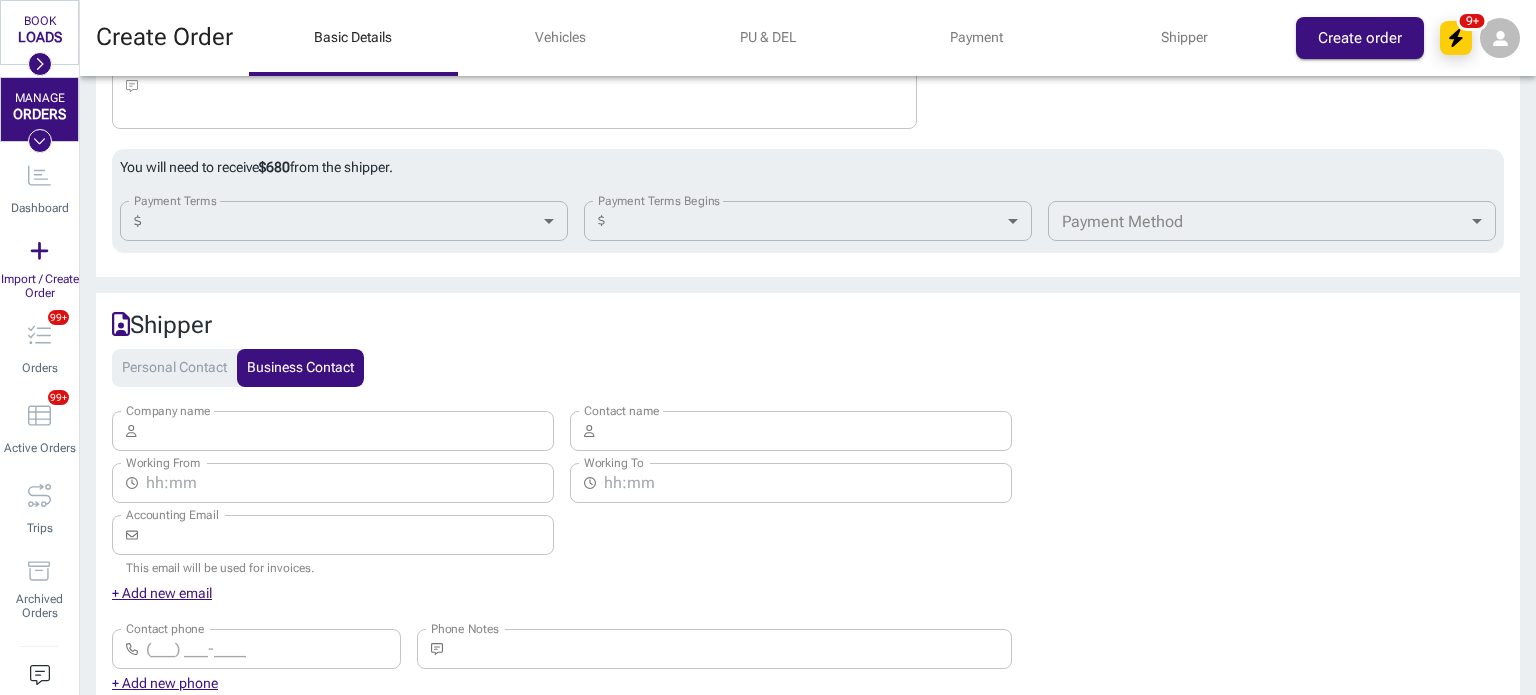 scroll, scrollTop: 1852, scrollLeft: 0, axis: vertical 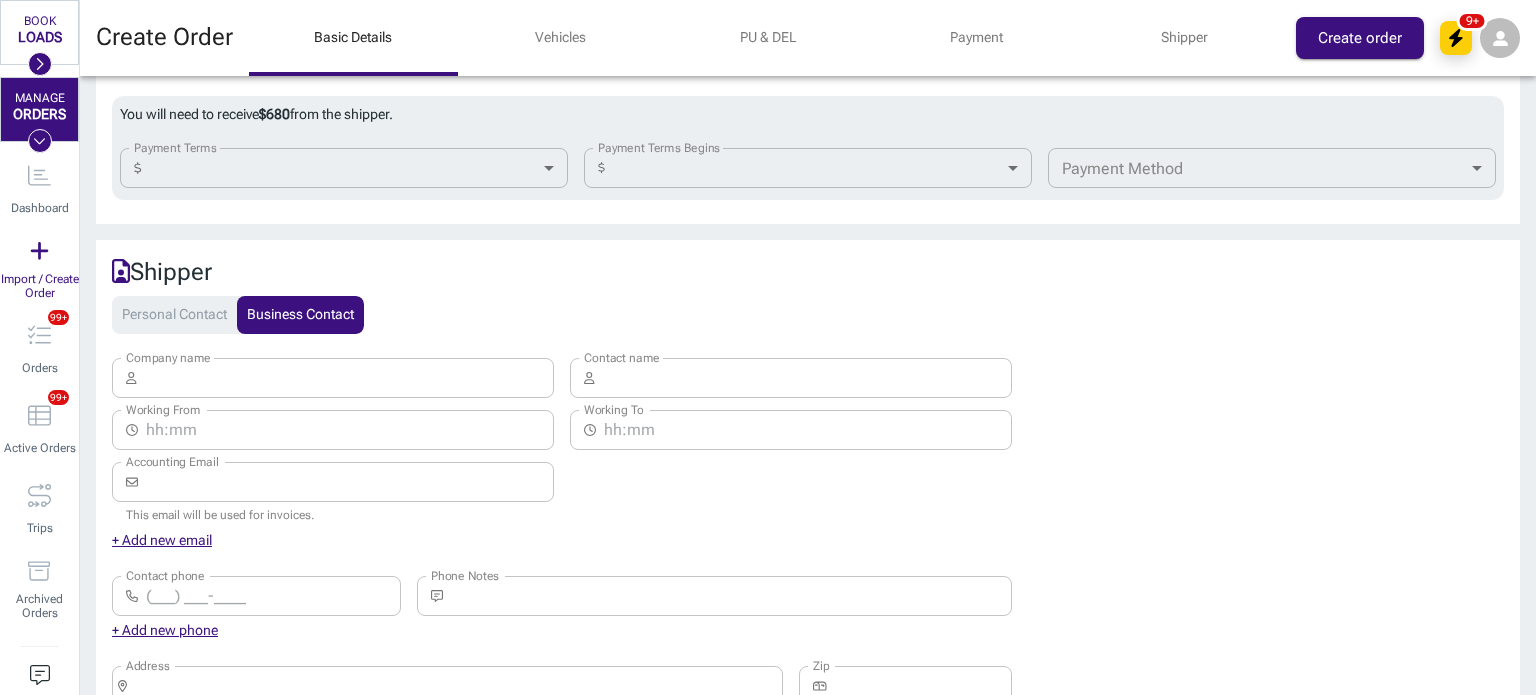 type on "[US_VEHICLE_IDENTIFICATION_NUMBER]" 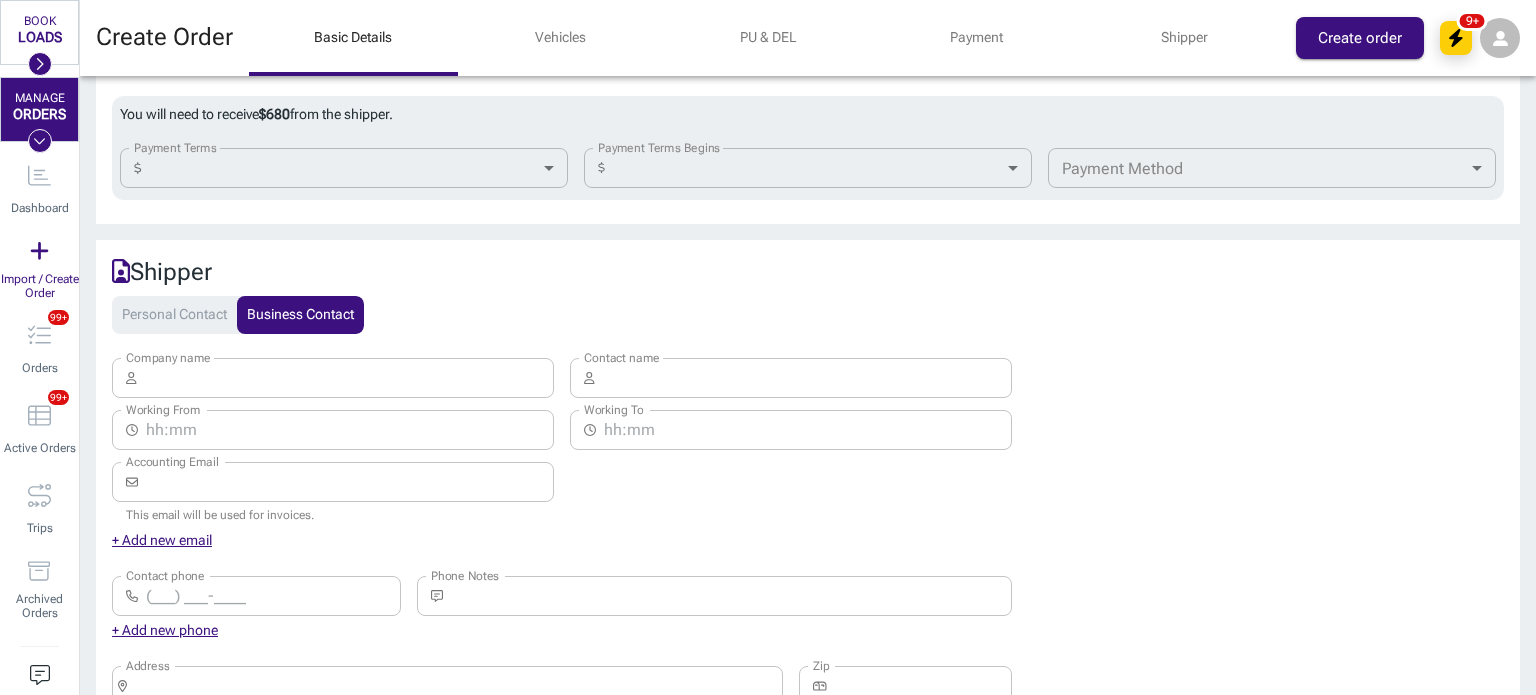 click on "Company name" at bounding box center (350, 378) 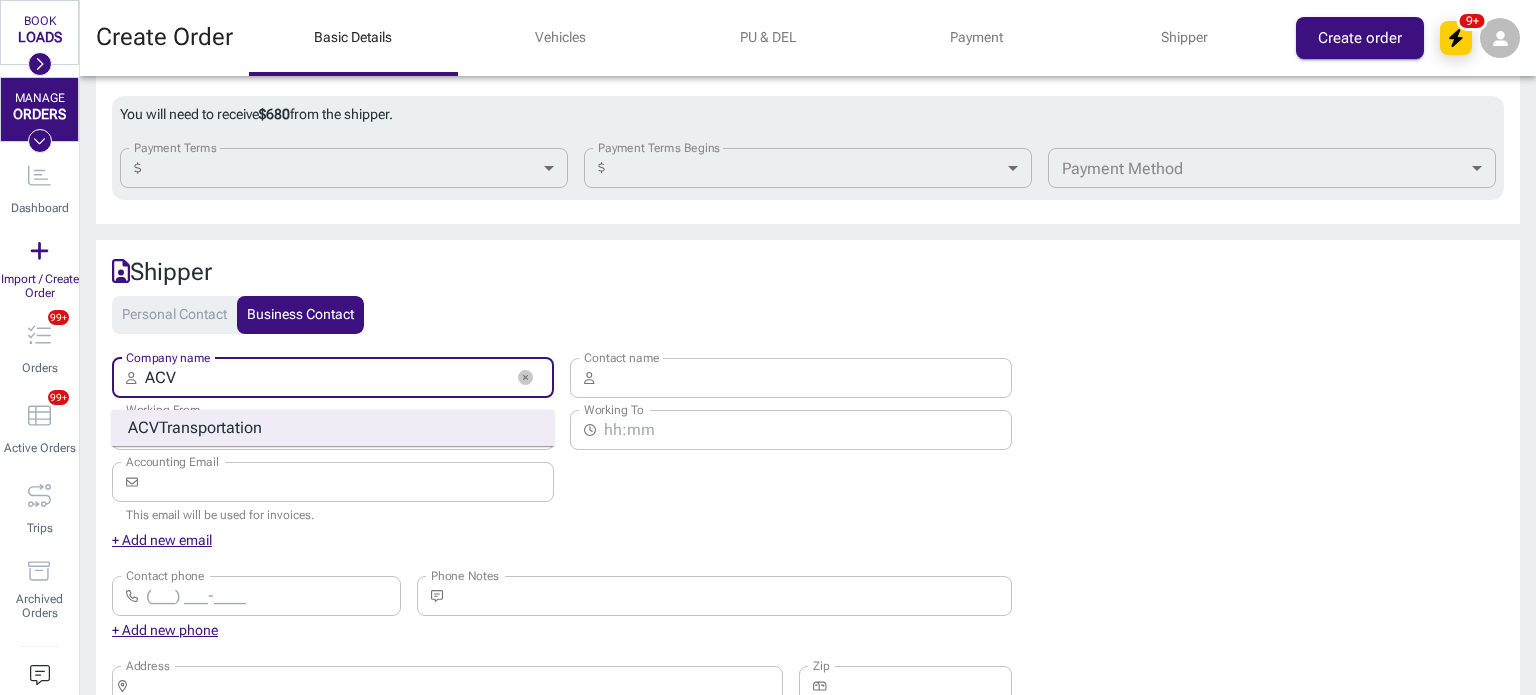 click on "ACV  Transportation" at bounding box center [333, 428] 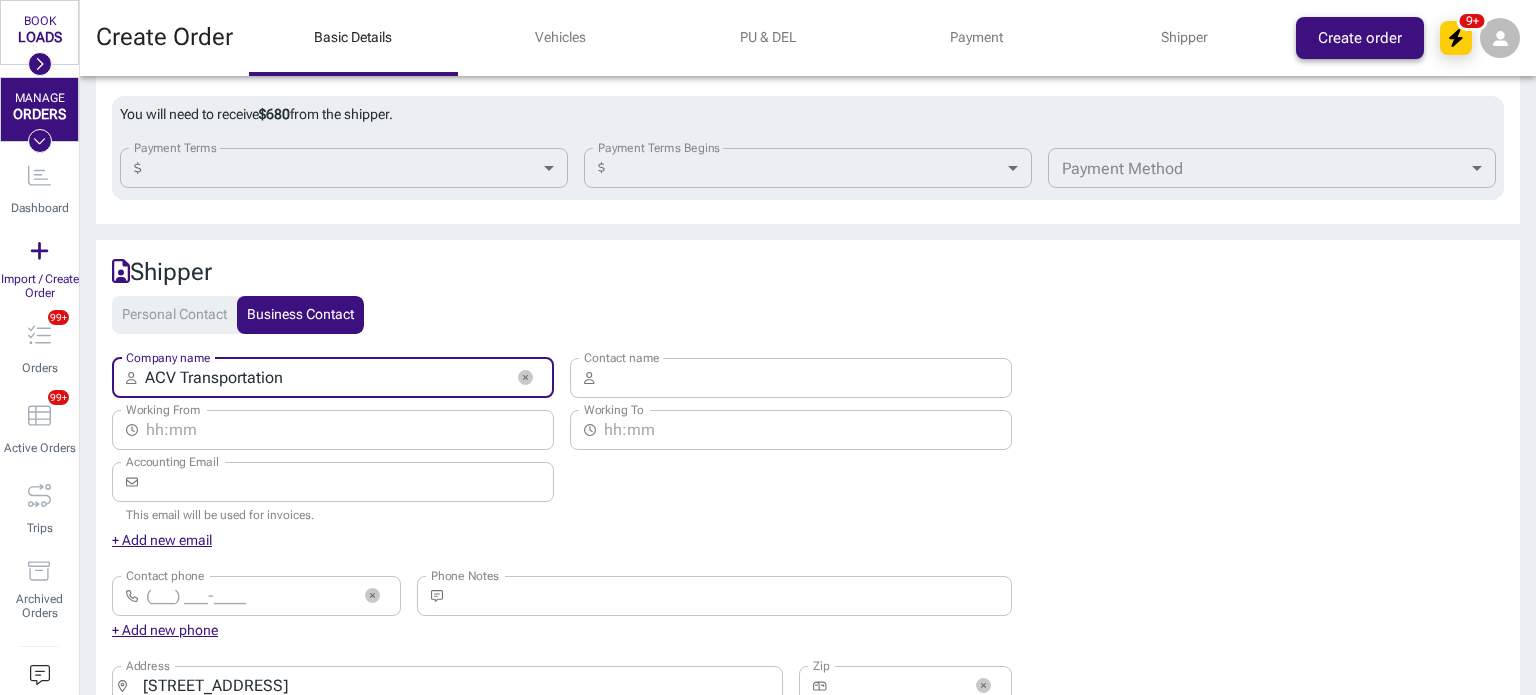 type on "[PHONE_NUMBER]" 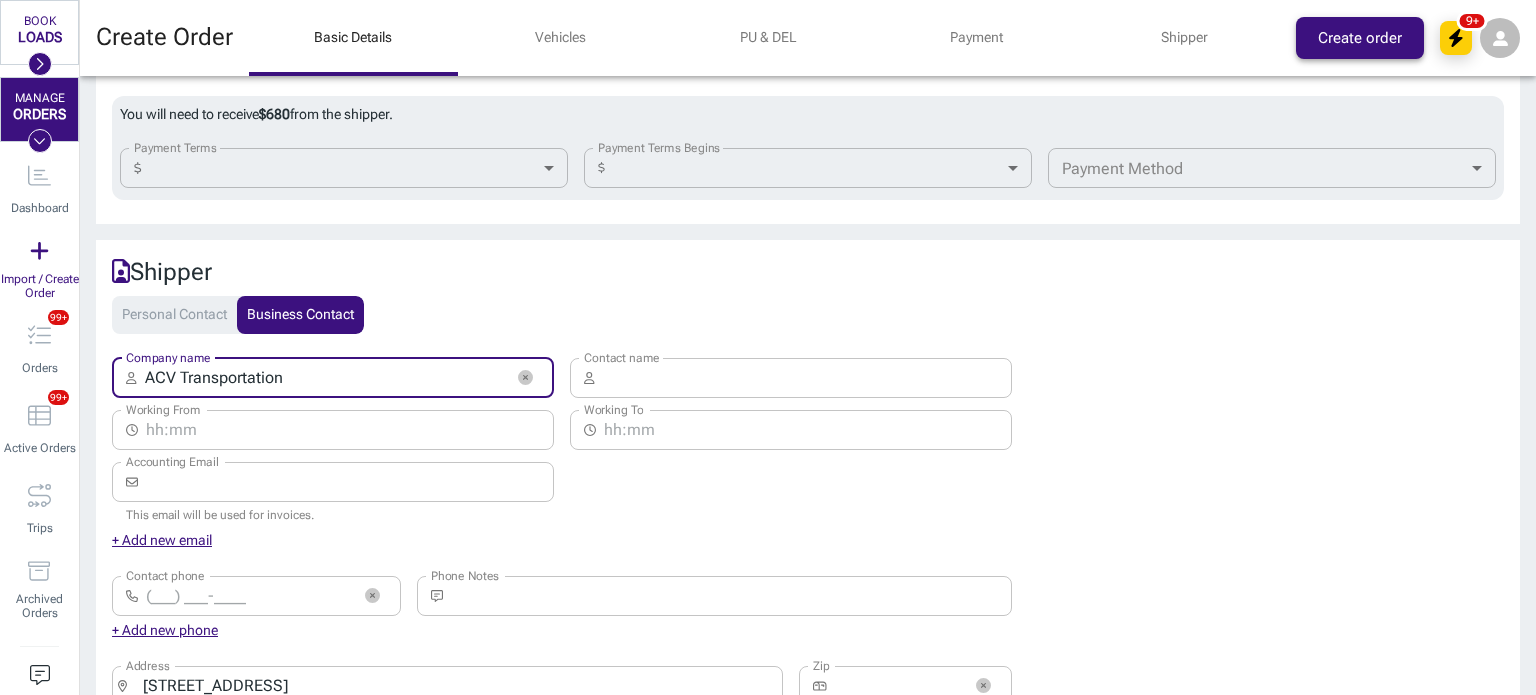 type on "[STREET_ADDRESS]" 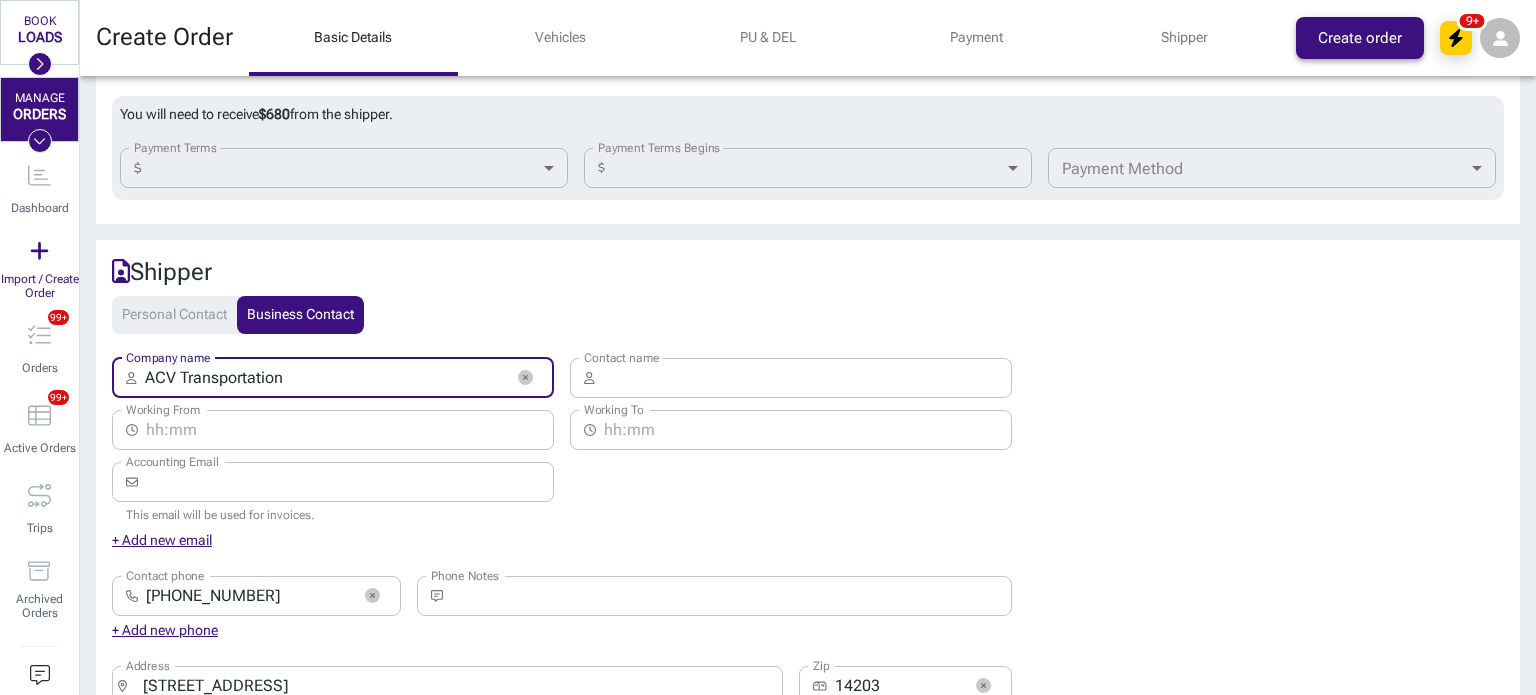click on "Create order" at bounding box center (1360, 38) 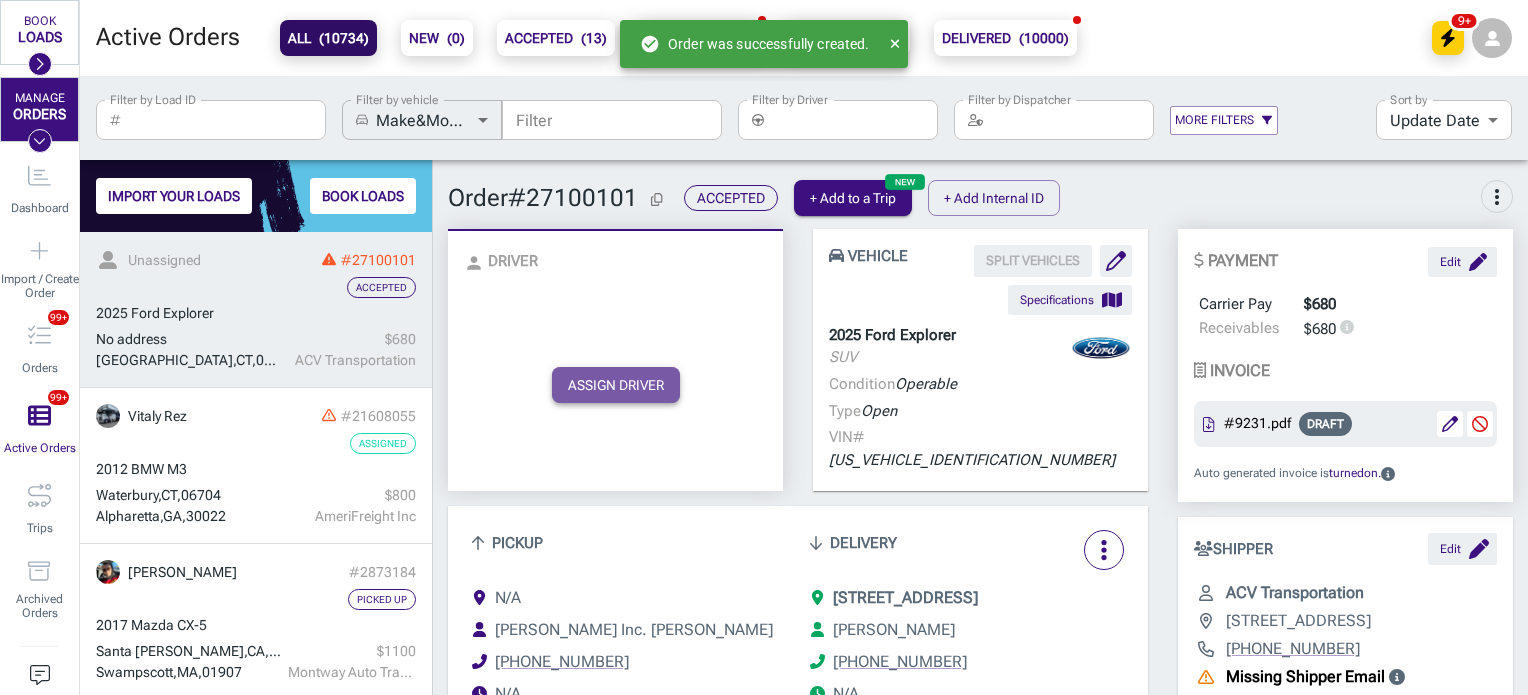 click on "ASSIGN DRIVER" at bounding box center (616, 385) 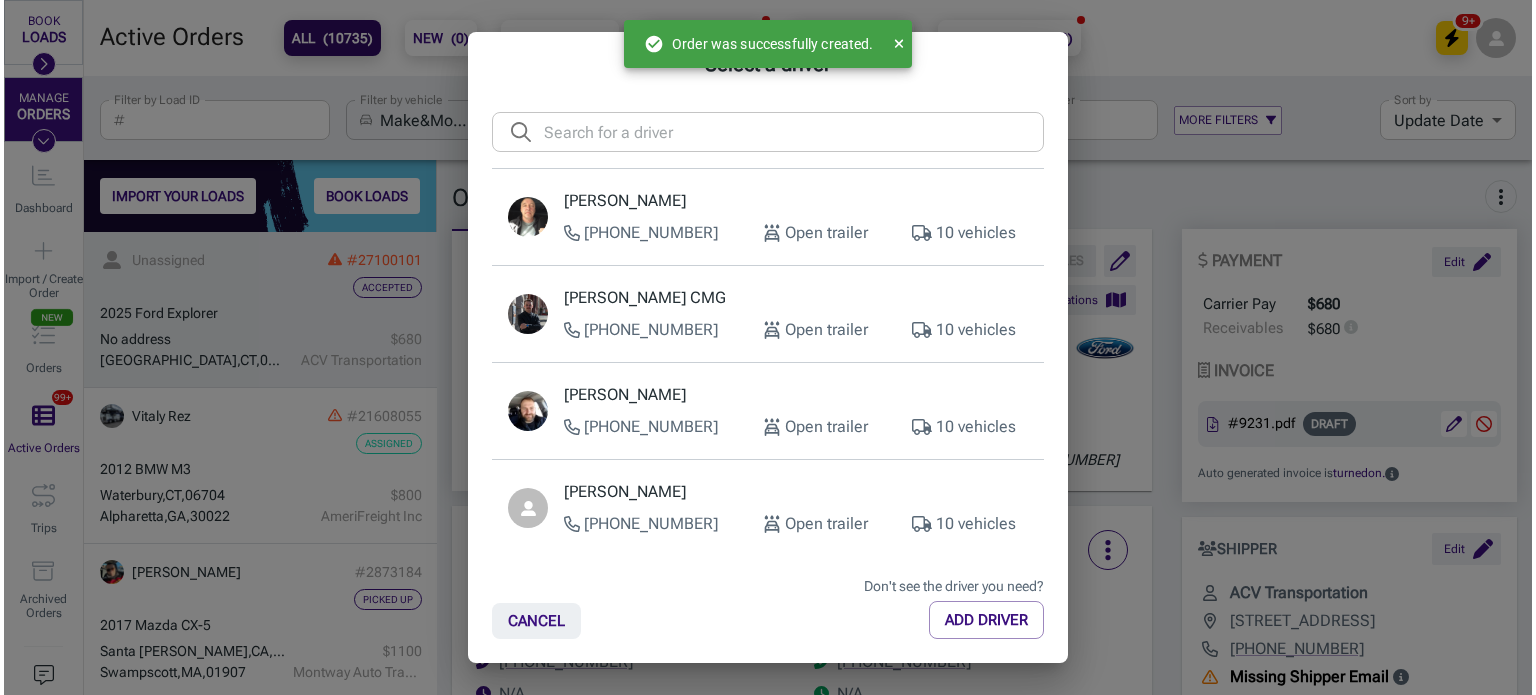 scroll, scrollTop: 448, scrollLeft: 339, axis: both 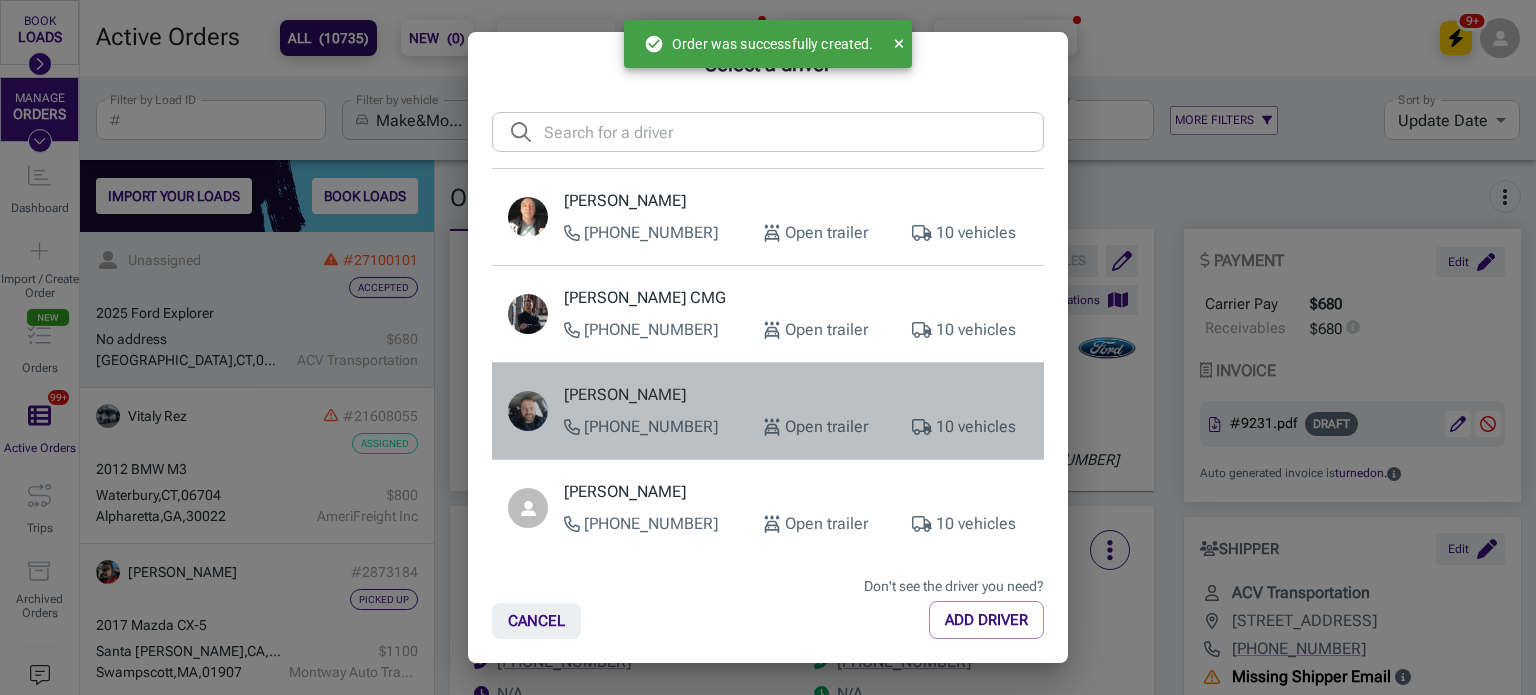 click on "Open trailer" at bounding box center (815, 427) 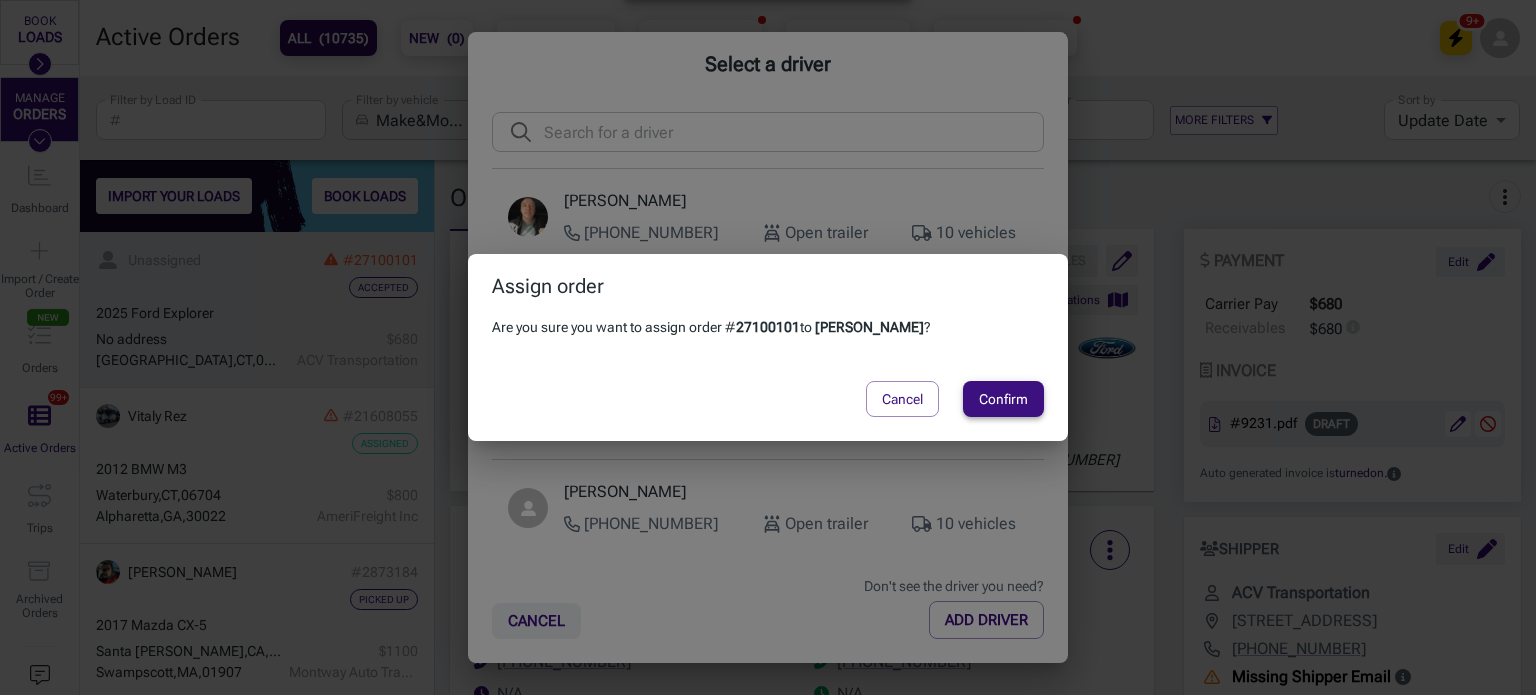 click on "Confirm" at bounding box center [1003, 399] 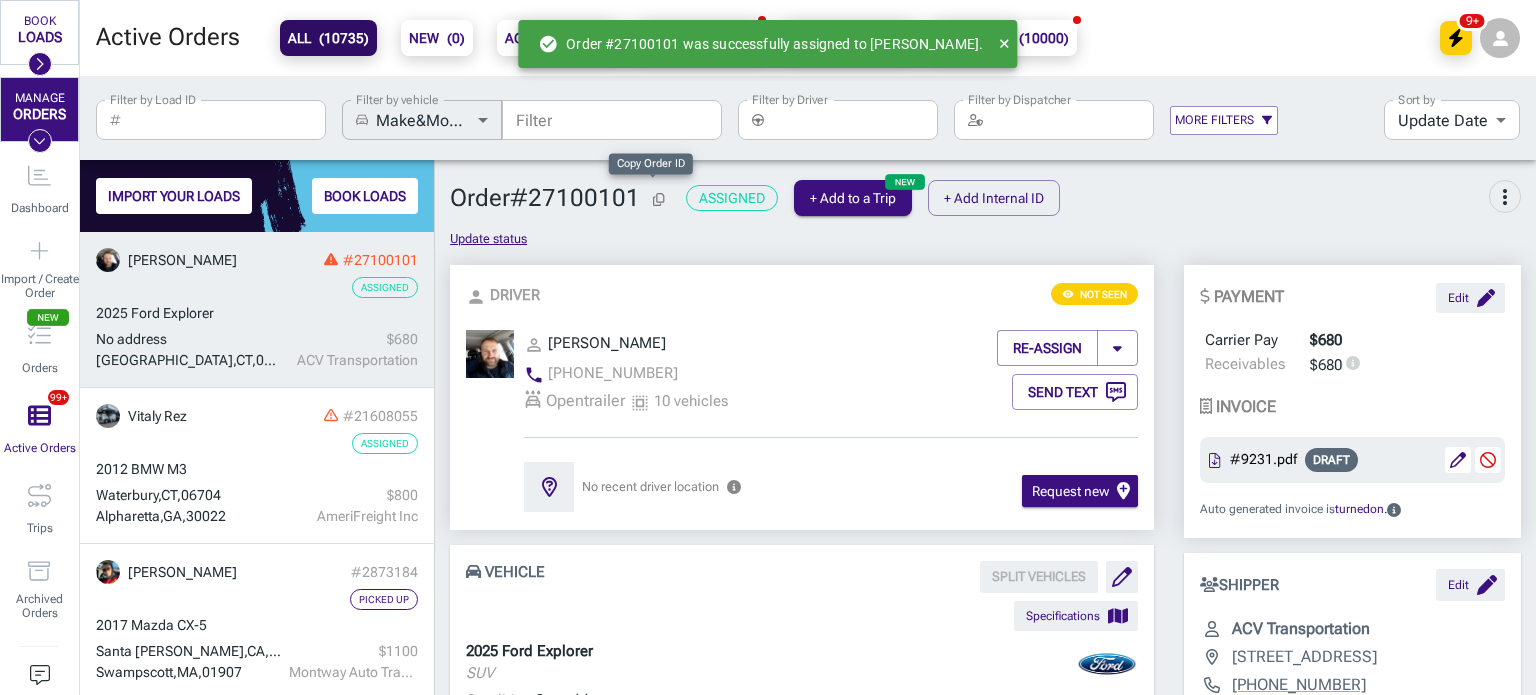 click 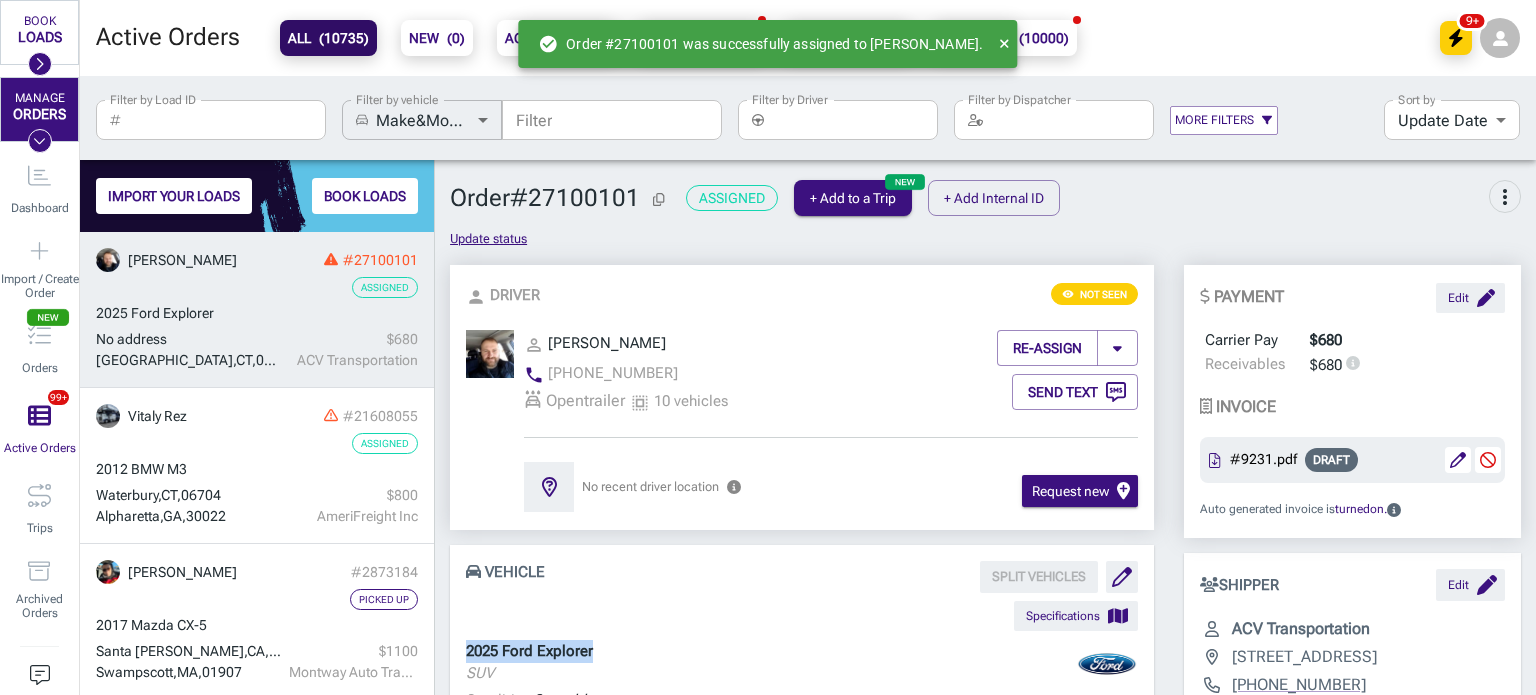 drag, startPoint x: 597, startPoint y: 647, endPoint x: 456, endPoint y: 647, distance: 141 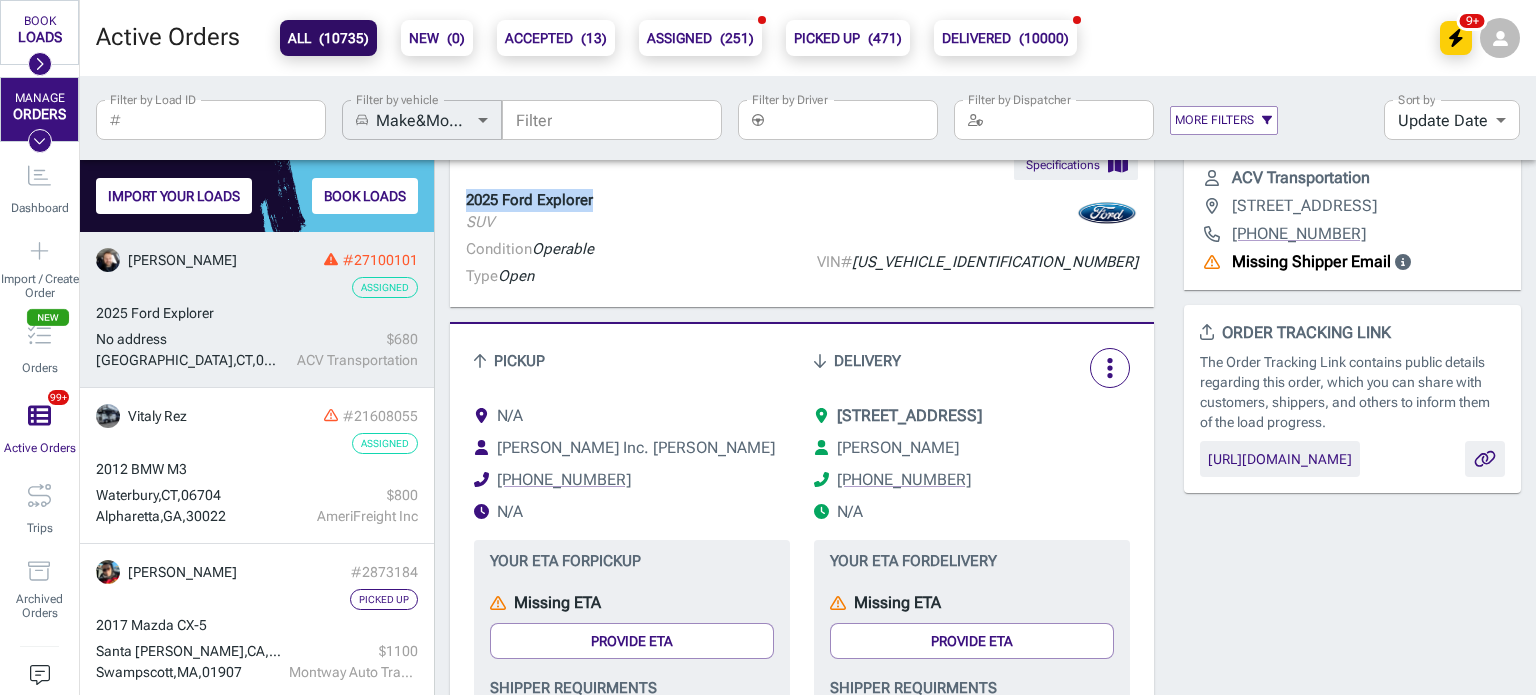 scroll, scrollTop: 520, scrollLeft: 0, axis: vertical 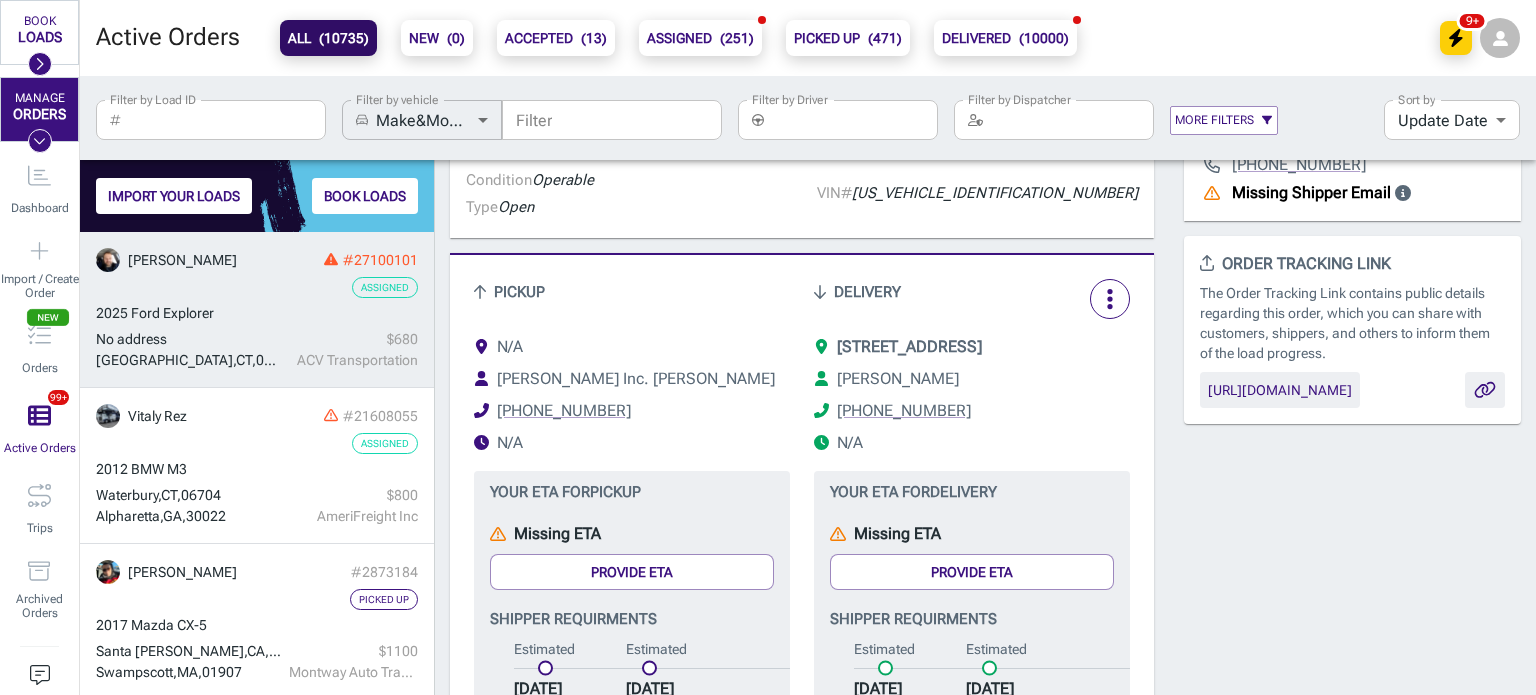 click at bounding box center (1110, 299) 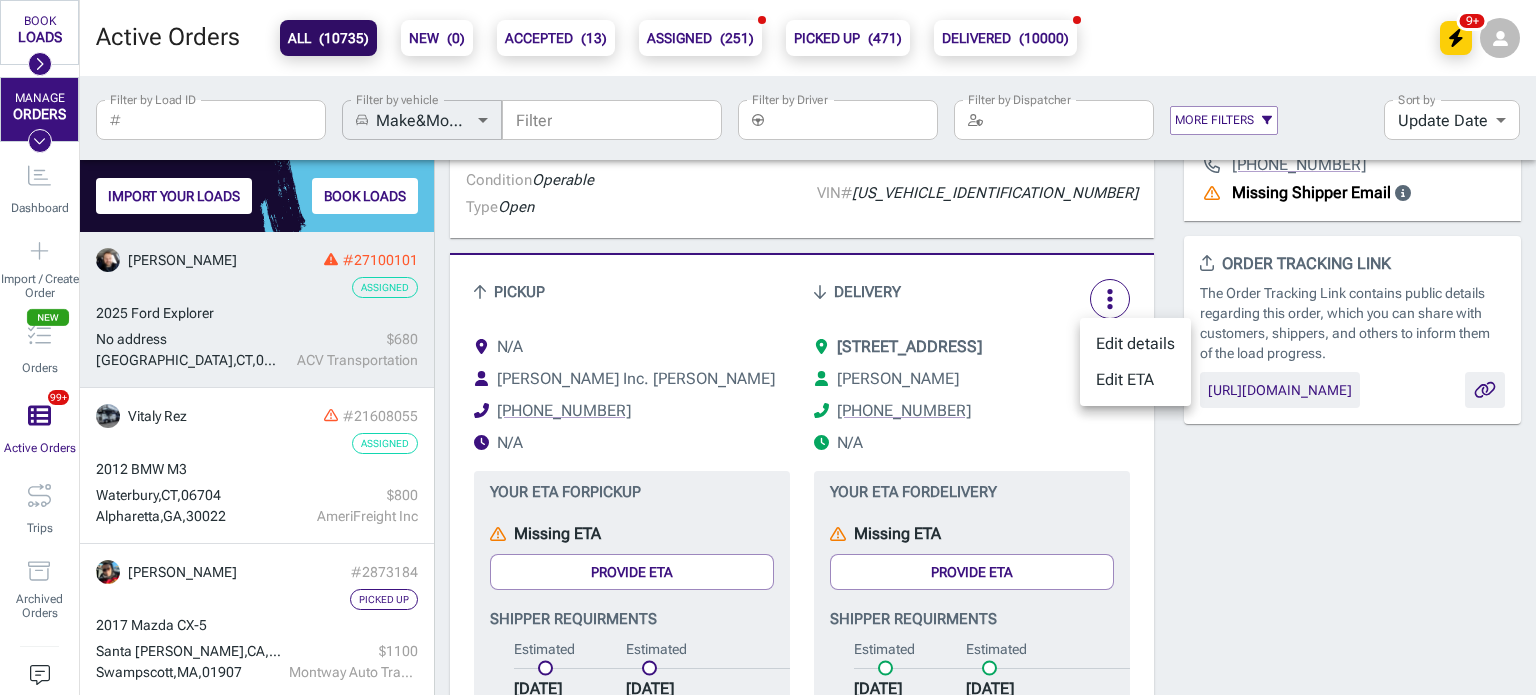 click on "Edit details" at bounding box center (1135, 344) 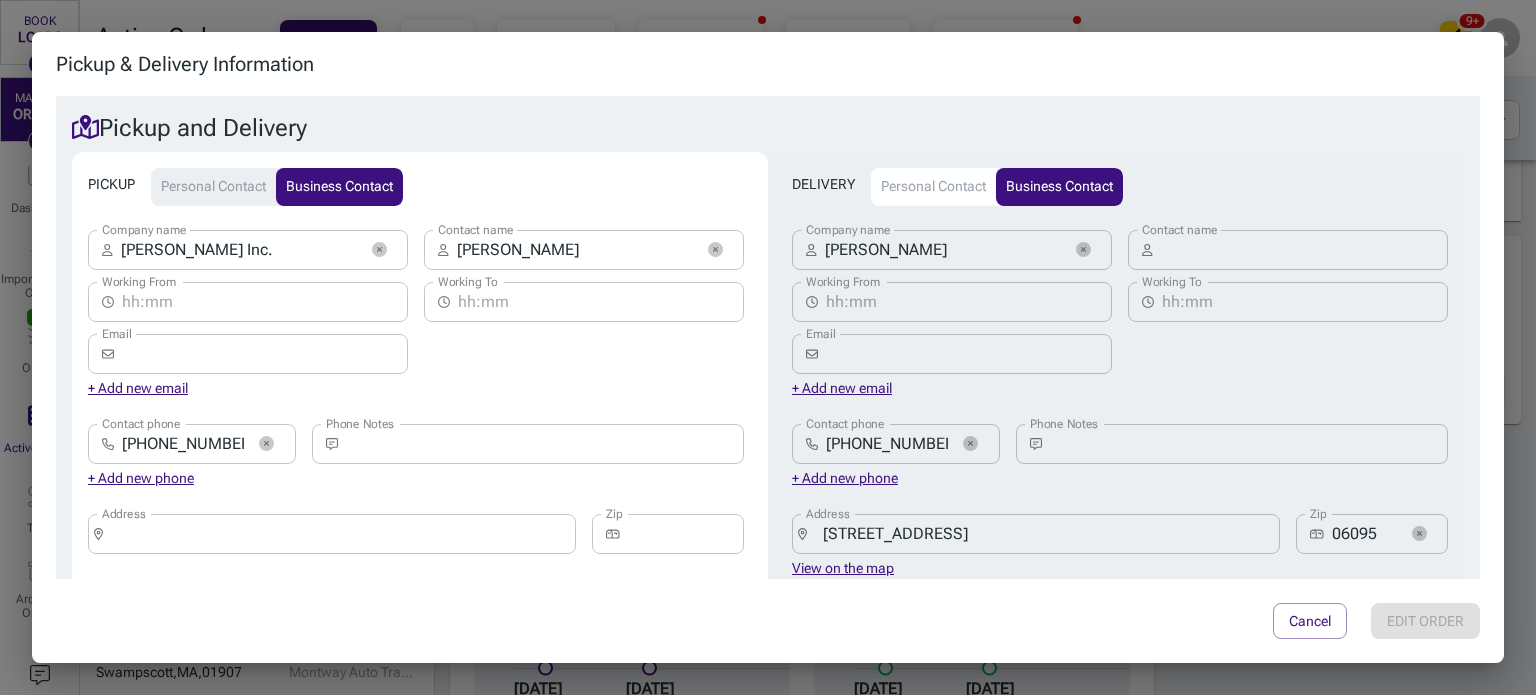 click on "Address" at bounding box center [339, 534] 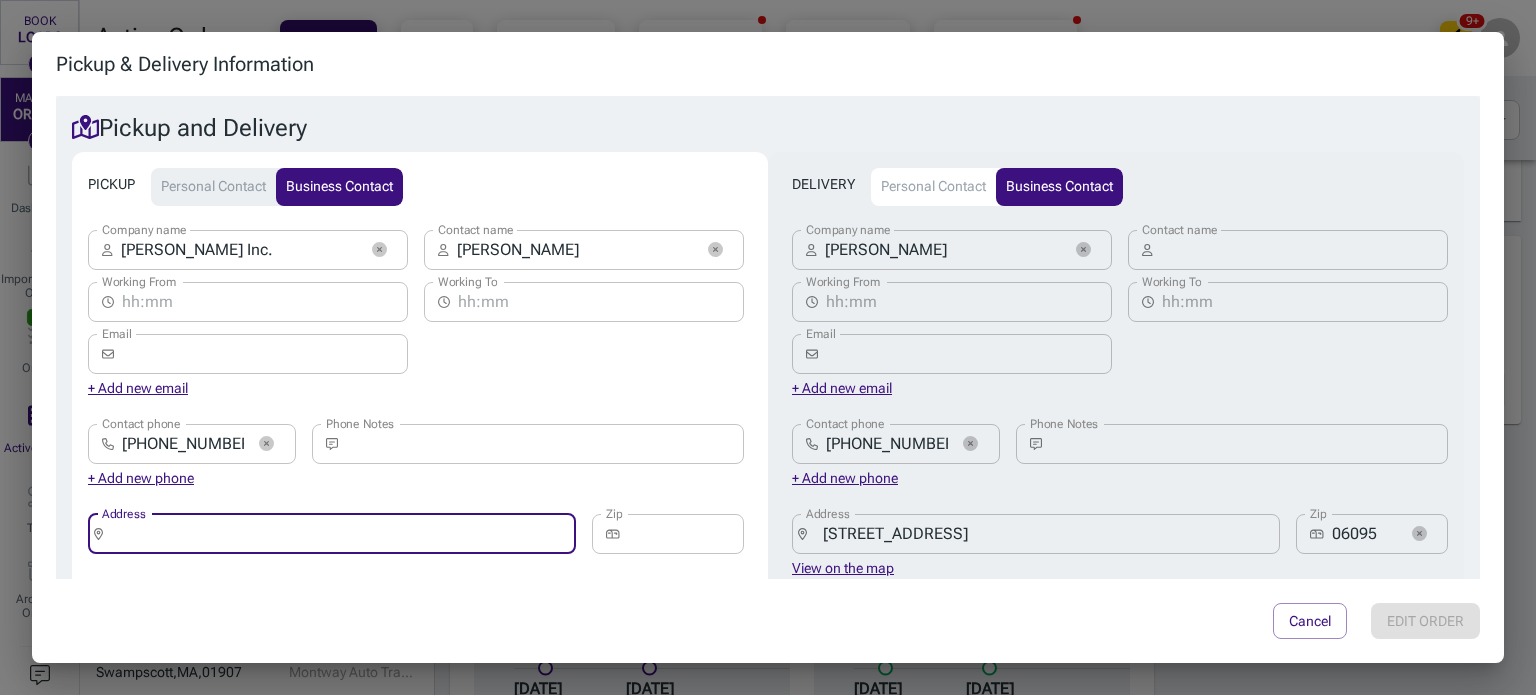 paste on "000 [GEOGRAPHIC_DATA]" 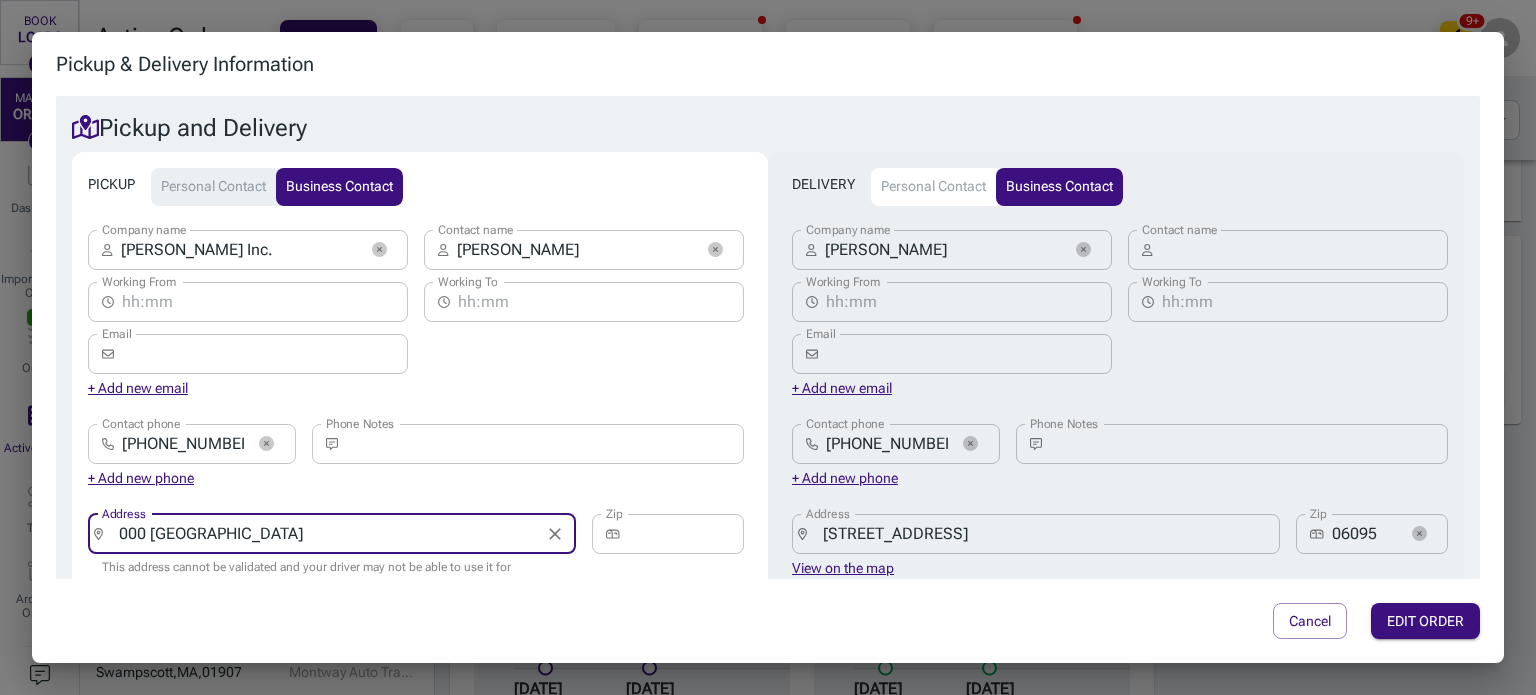 click on "000 [GEOGRAPHIC_DATA]" at bounding box center (324, 534) 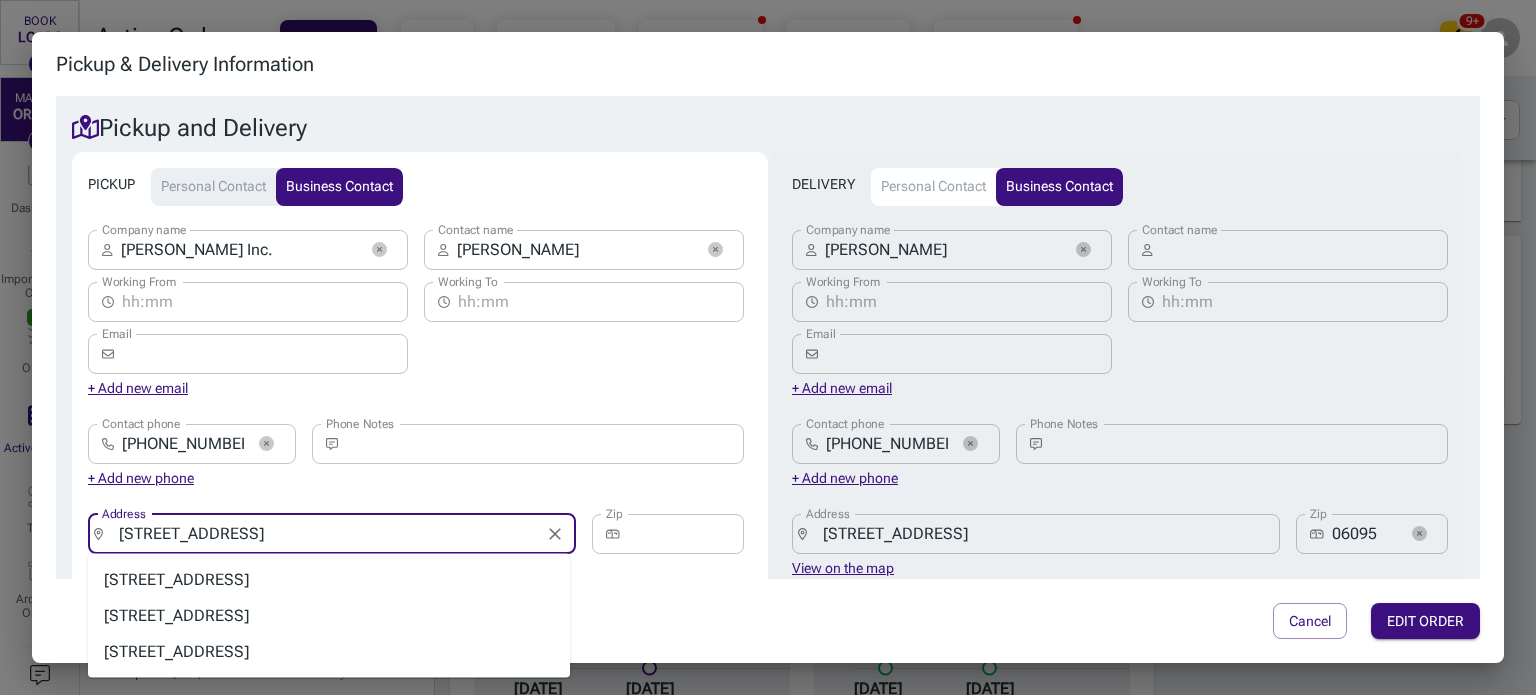 click on "[STREET_ADDRESS]" at bounding box center [329, 580] 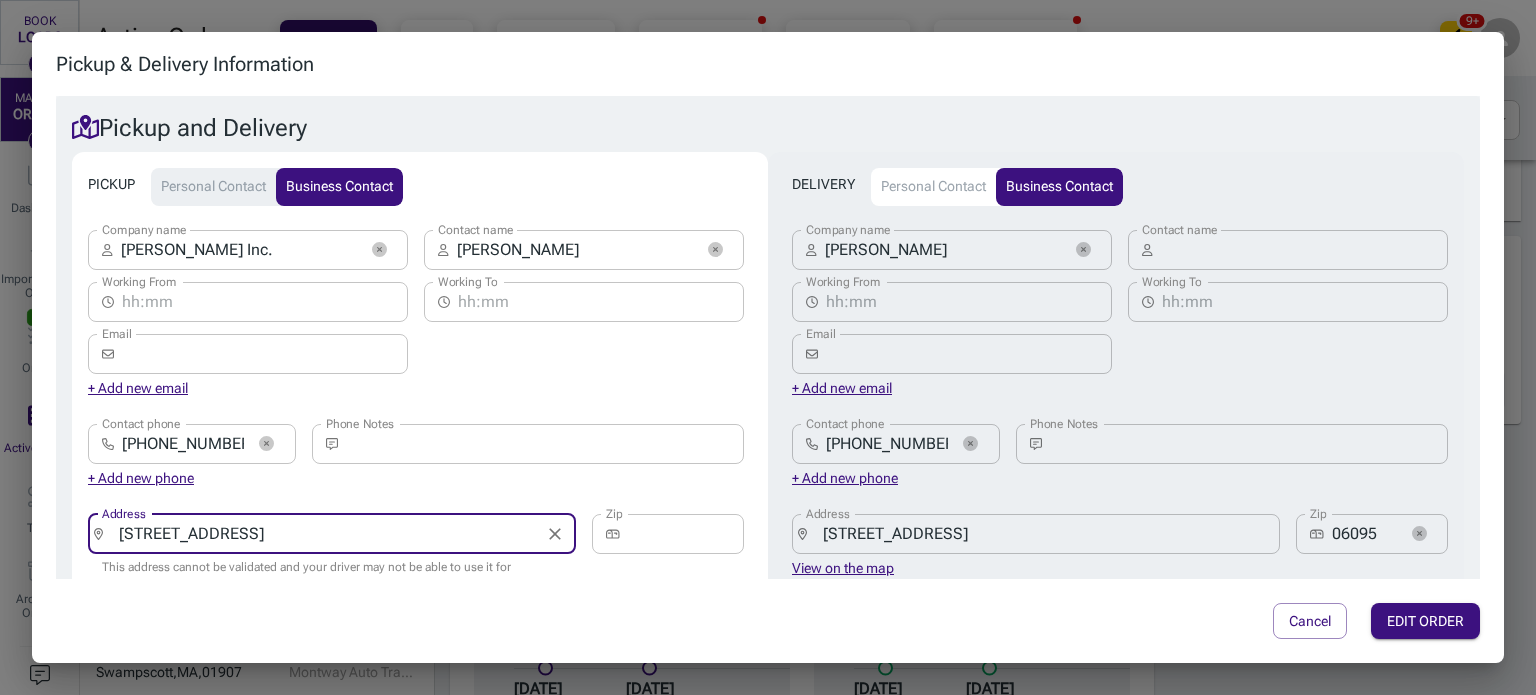 type on "[STREET_ADDRESS]" 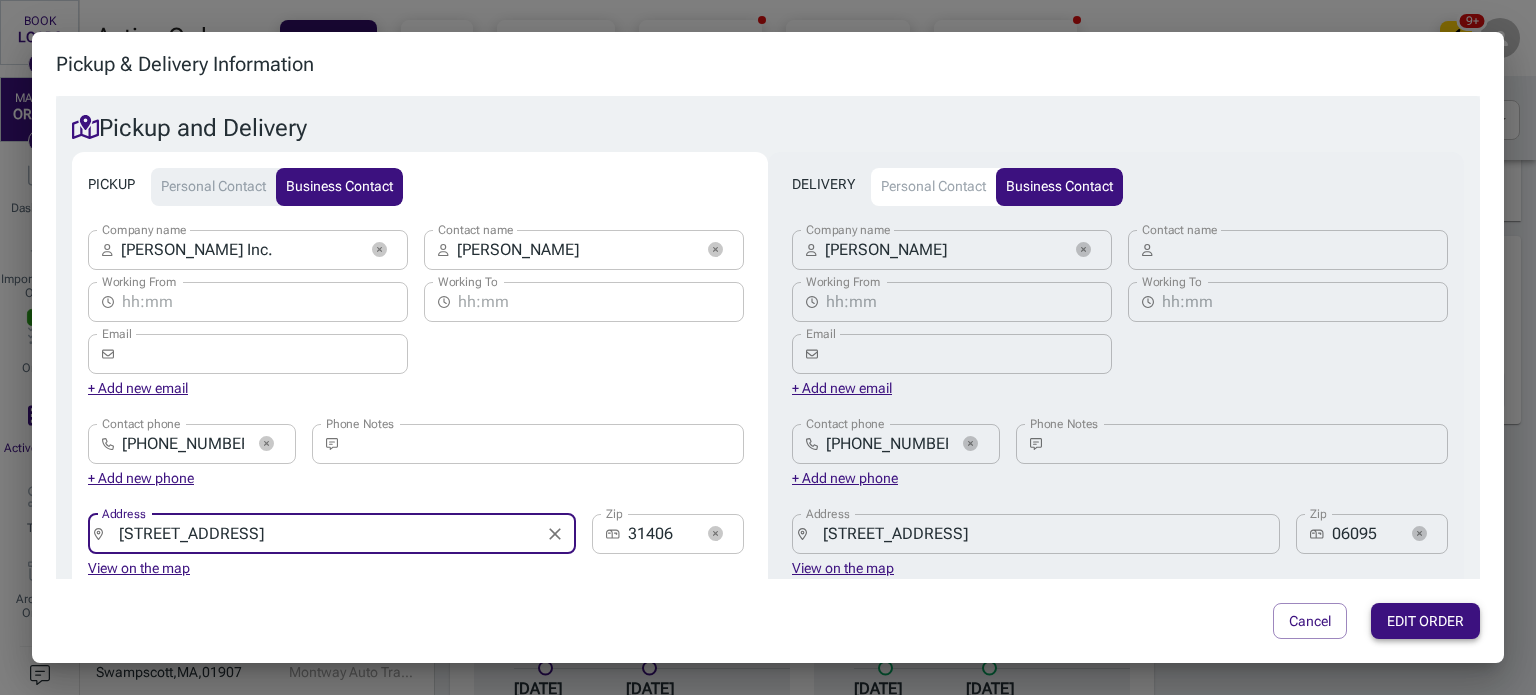 type on "[STREET_ADDRESS]" 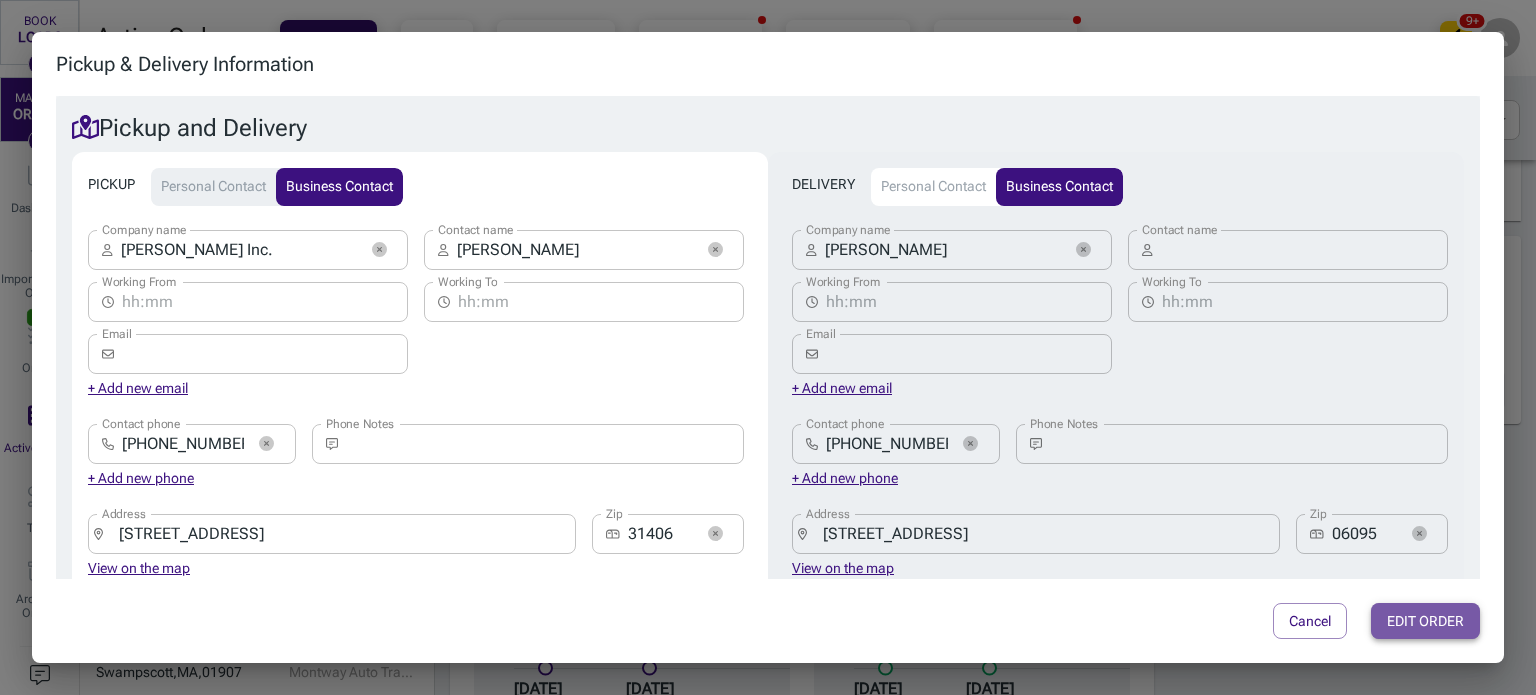 click on "EDIT ORDER" at bounding box center [1425, 621] 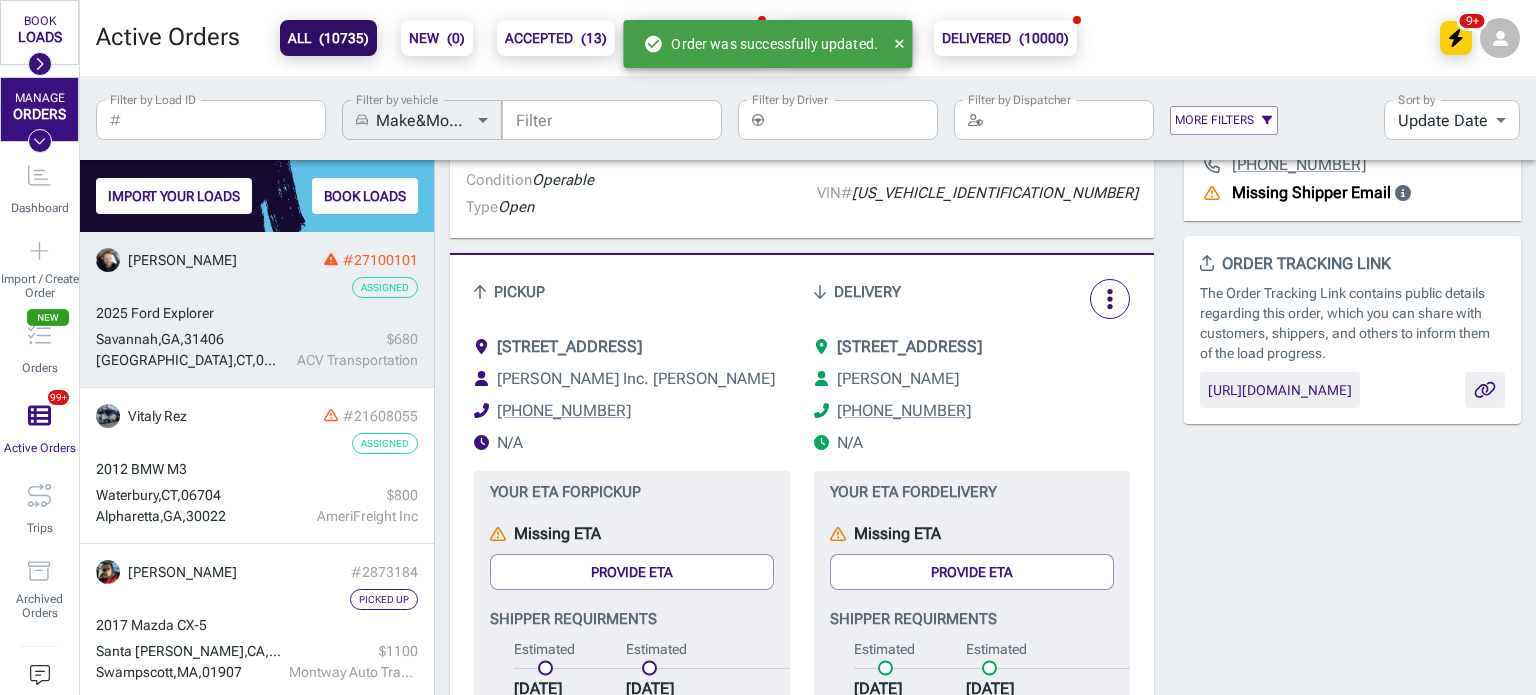drag, startPoint x: 664, startPoint y: 351, endPoint x: 761, endPoint y: 351, distance: 97 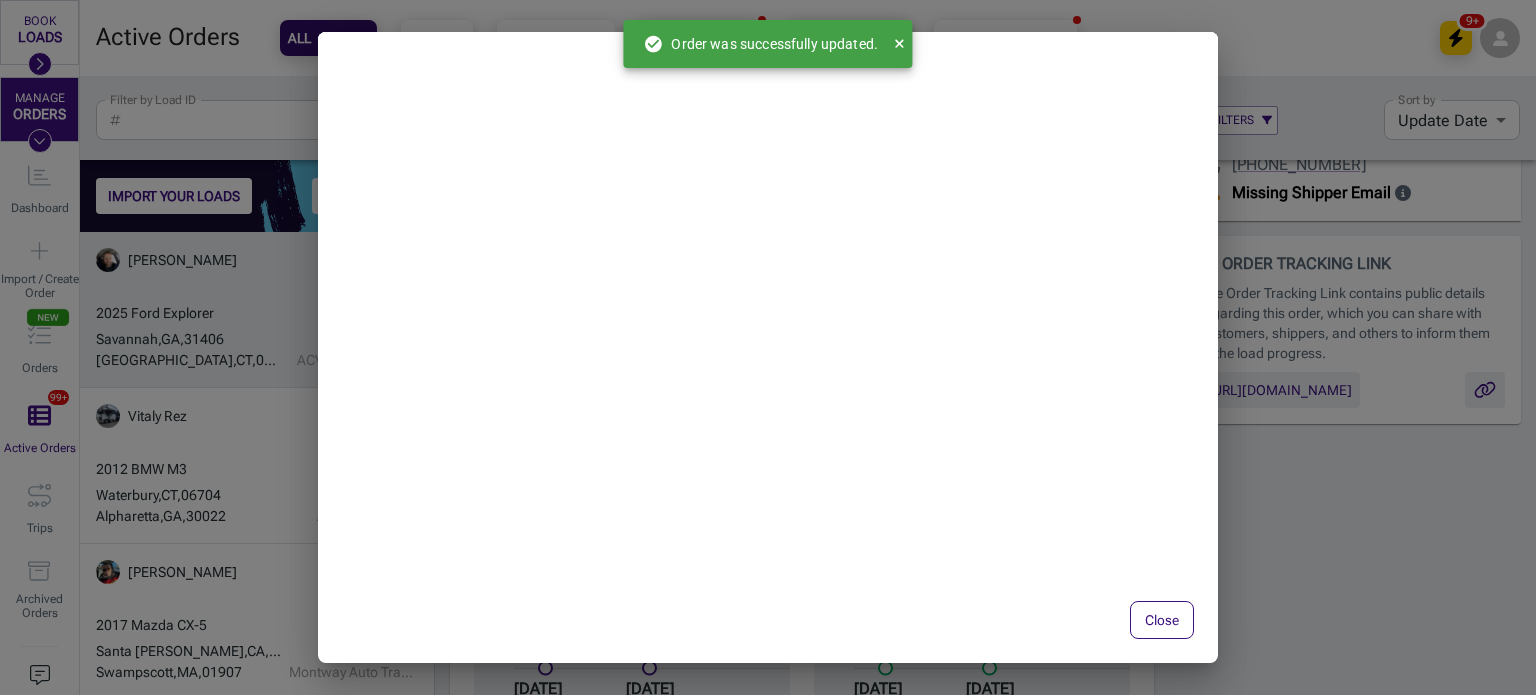 copy on "[GEOGRAPHIC_DATA], [GEOGRAPHIC_DATA]" 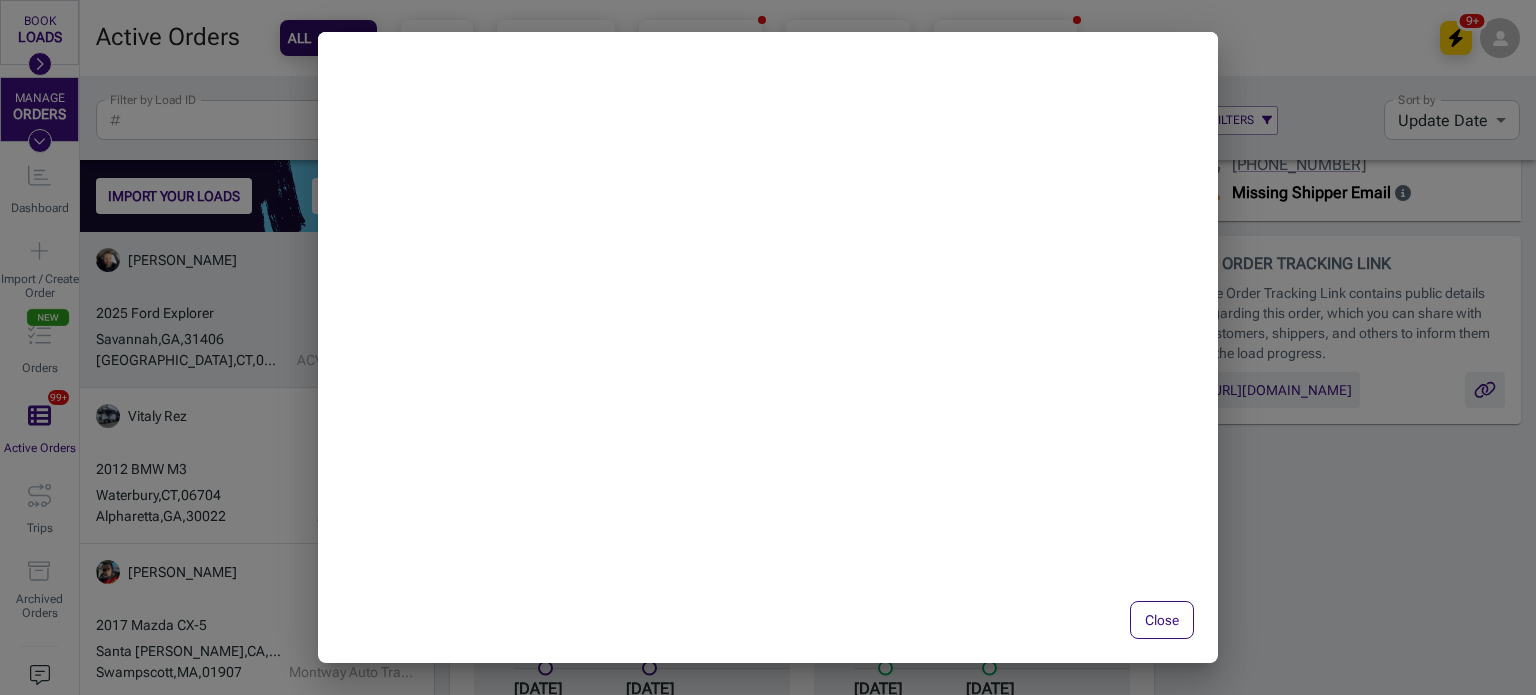 scroll, scrollTop: 88, scrollLeft: 0, axis: vertical 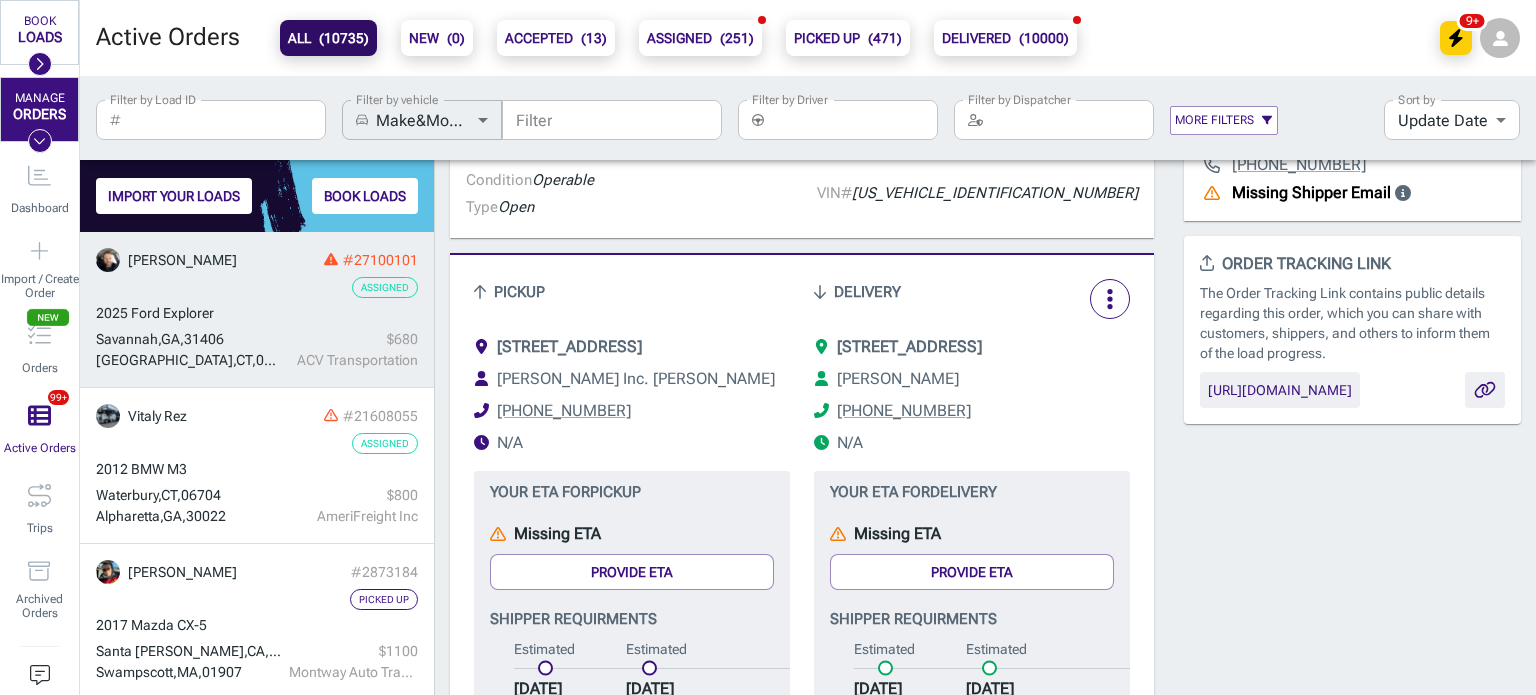 drag, startPoint x: 1012, startPoint y: 350, endPoint x: 1097, endPoint y: 344, distance: 85.2115 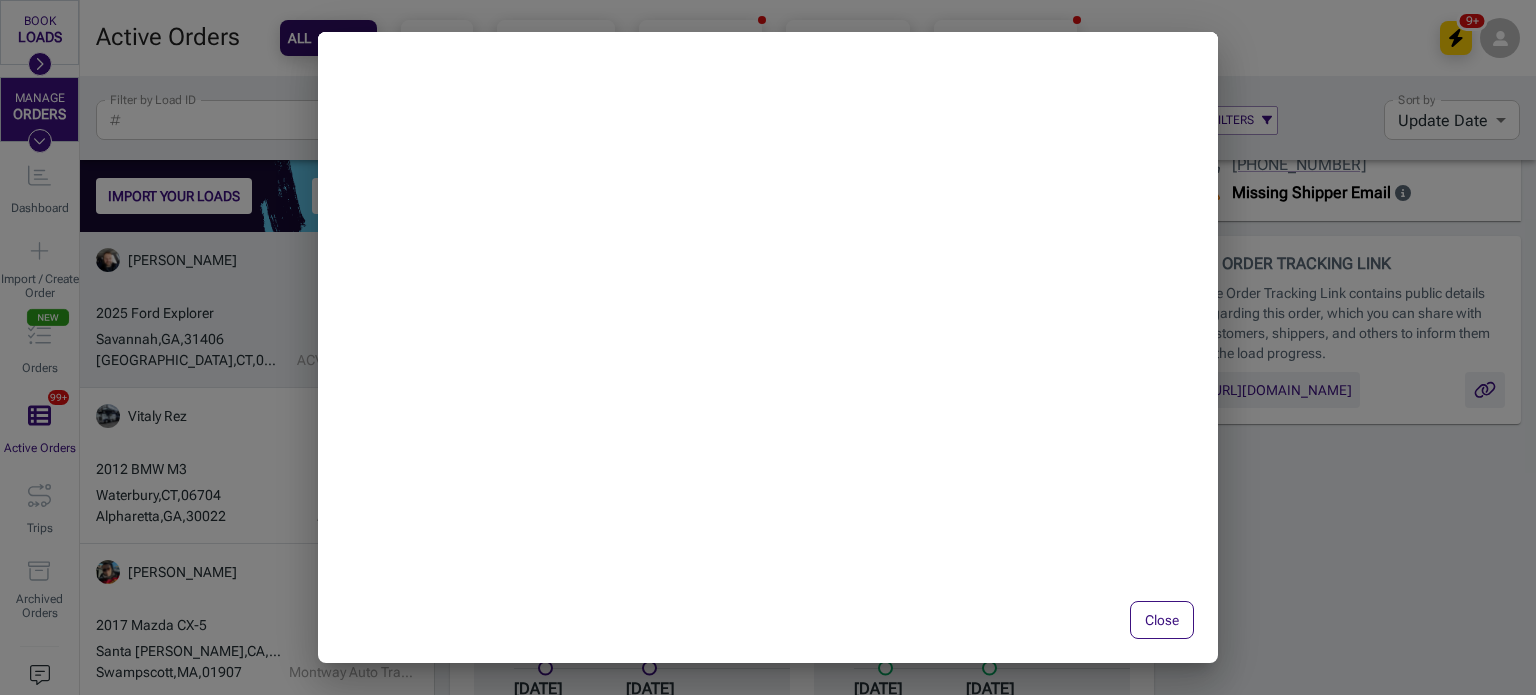 copy on "[GEOGRAPHIC_DATA], [GEOGRAPHIC_DATA]" 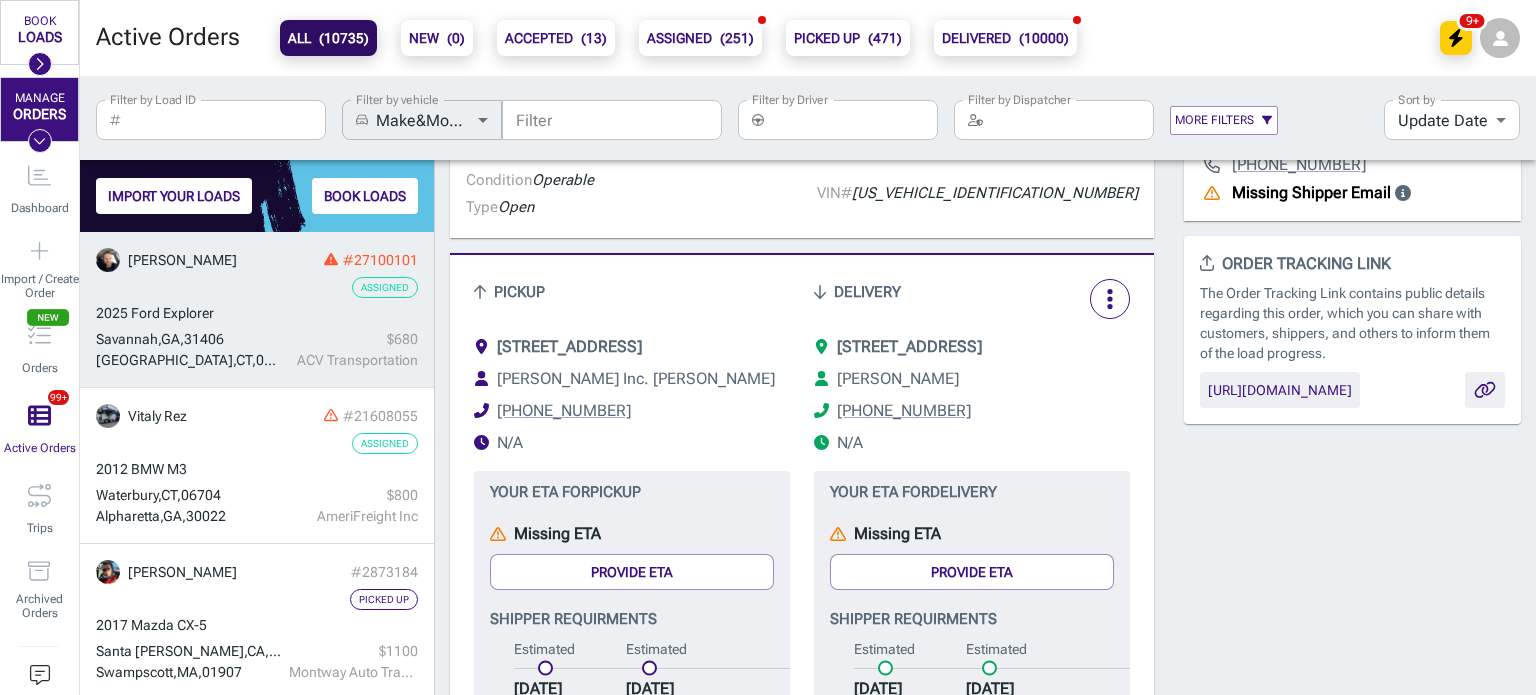 drag, startPoint x: 1008, startPoint y: 346, endPoint x: 1098, endPoint y: 347, distance: 90.005554 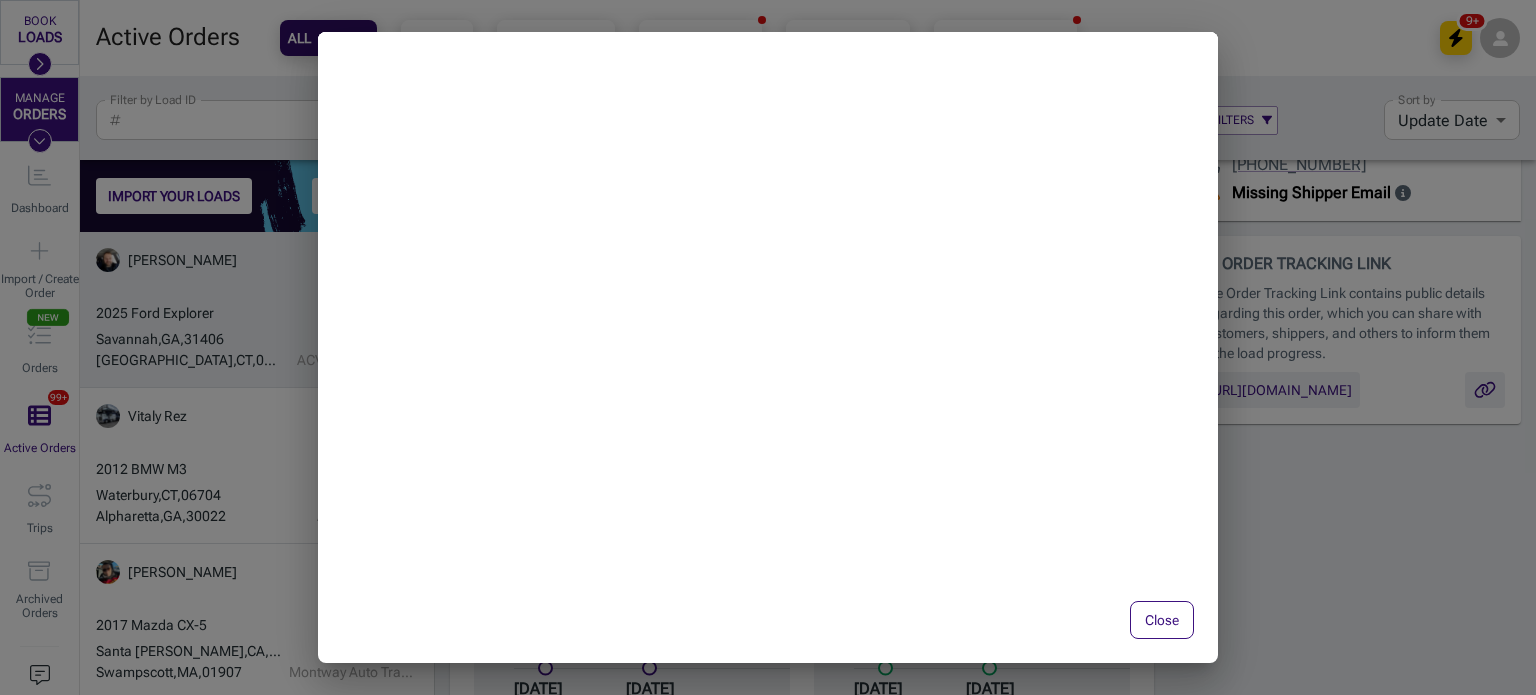 copy on "[GEOGRAPHIC_DATA], [GEOGRAPHIC_DATA]" 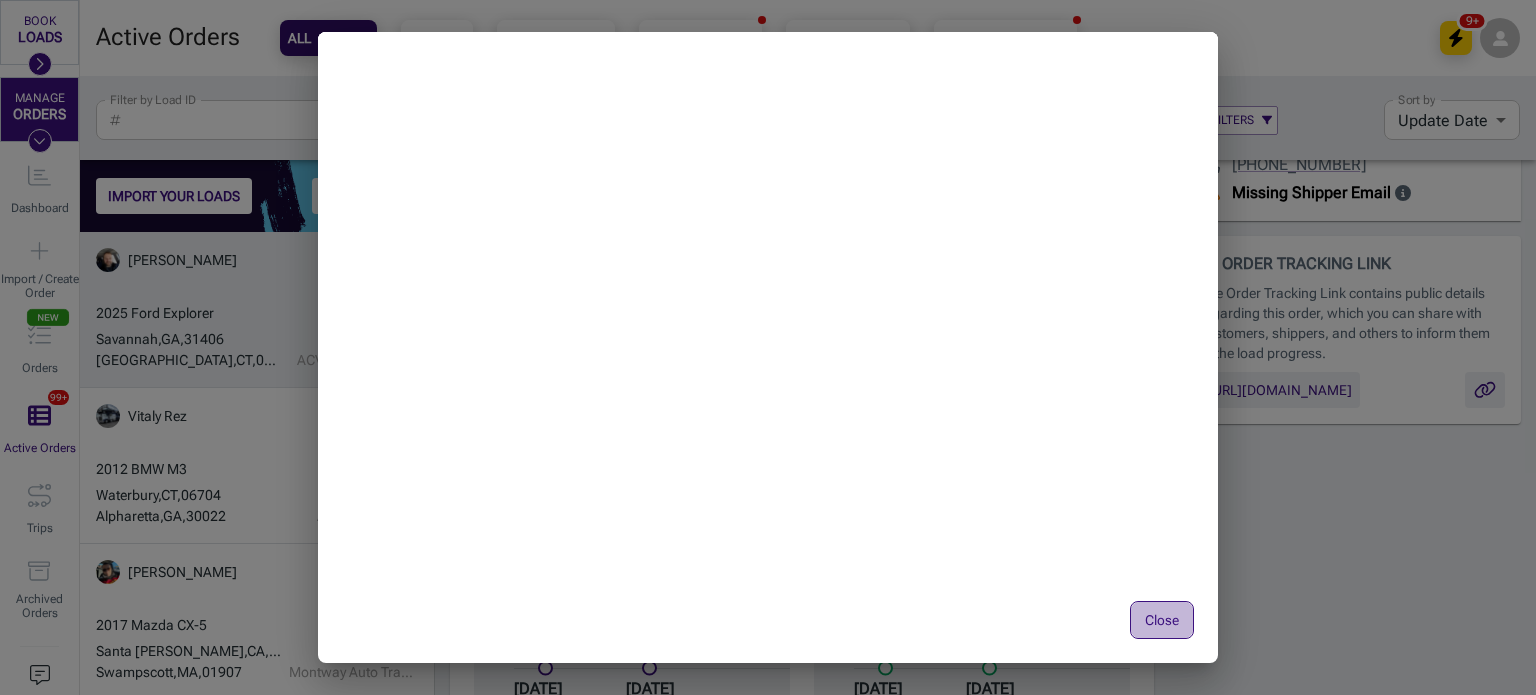 click on "Close" at bounding box center (1162, 620) 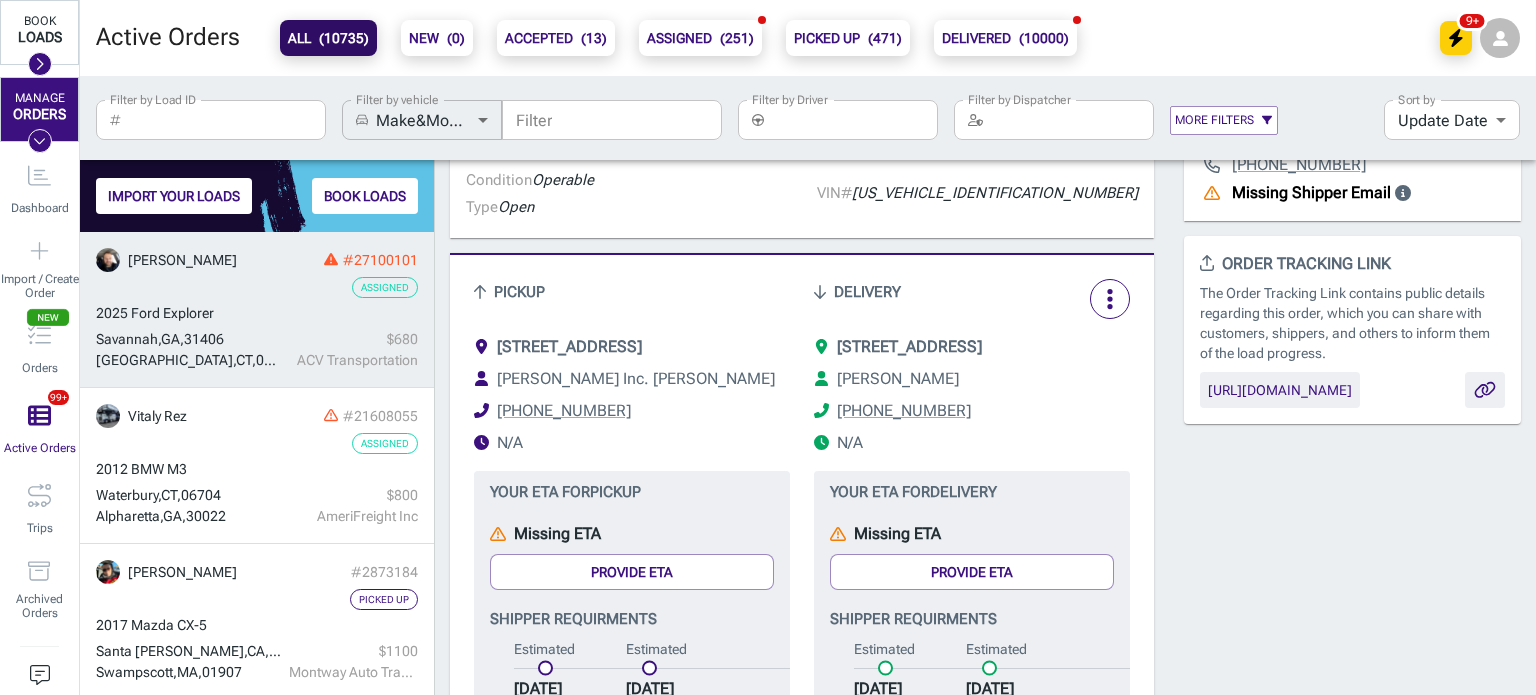 click at bounding box center (40, 64) 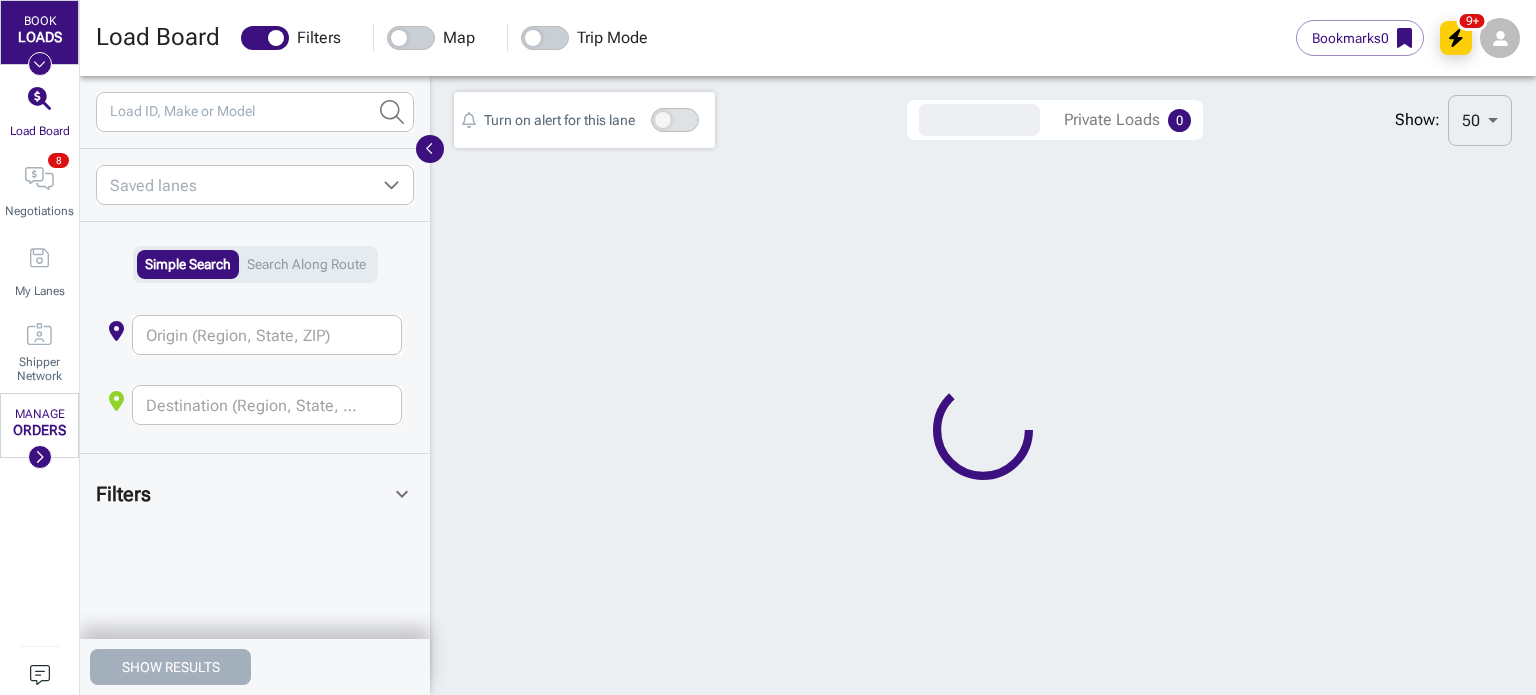 click at bounding box center (768, 347) 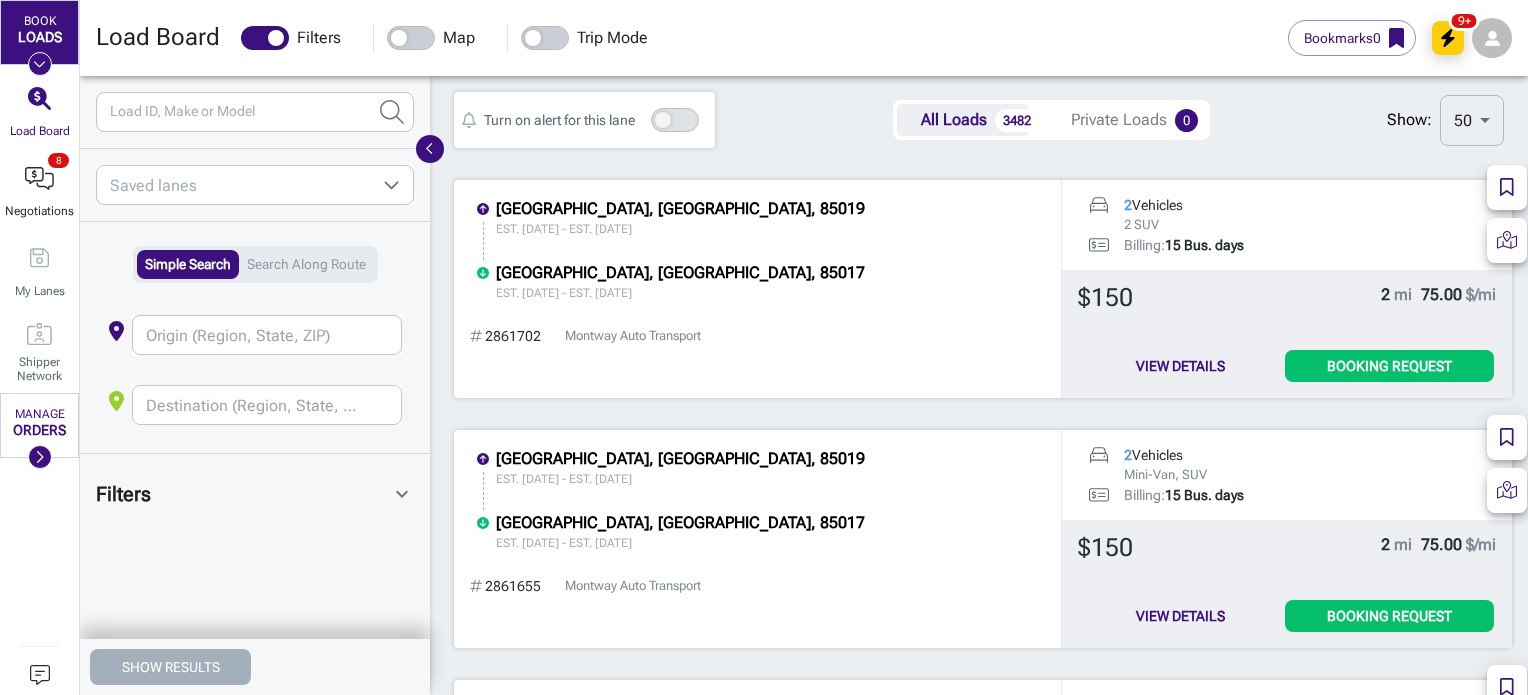 click on "Negotiations" at bounding box center (39, 193) 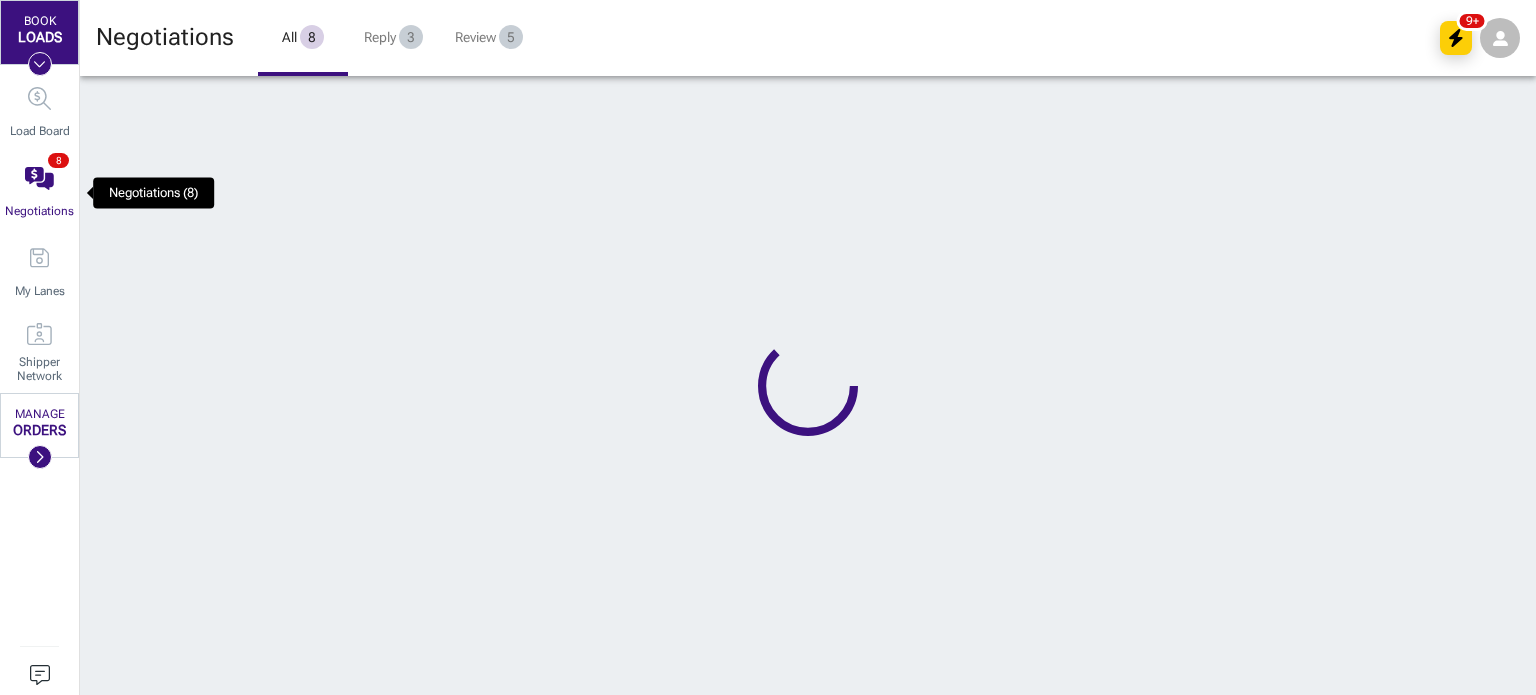 scroll, scrollTop: 0, scrollLeft: 16, axis: horizontal 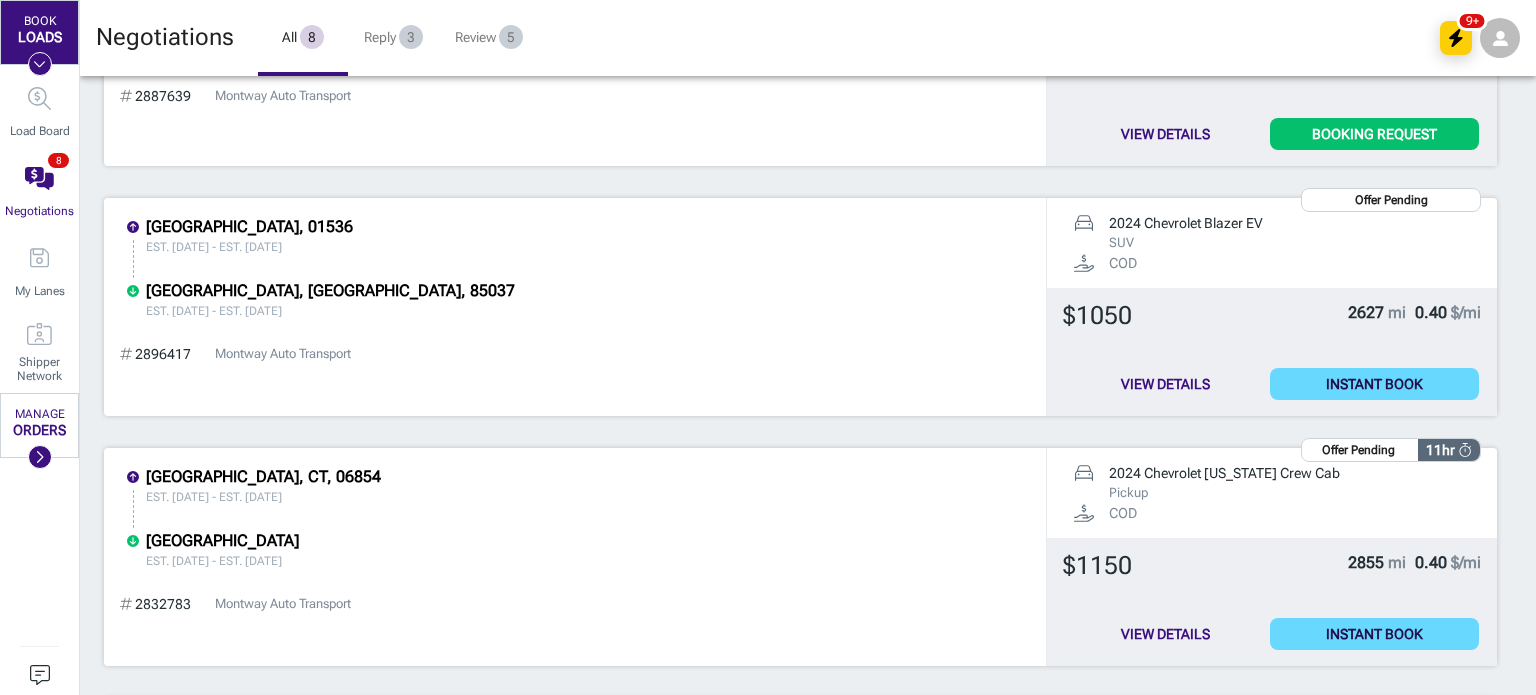 click on "View Details" at bounding box center [1165, 384] 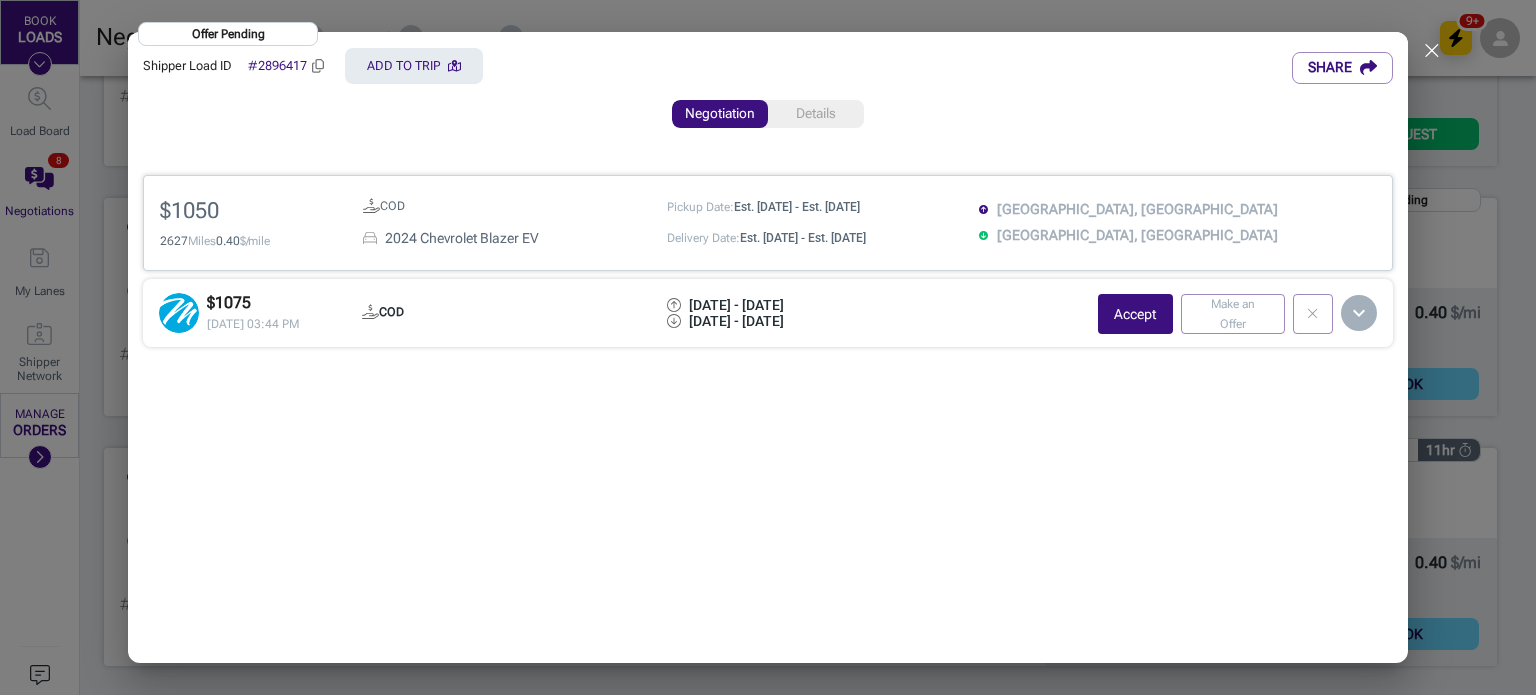 click on "Details" at bounding box center (816, 114) 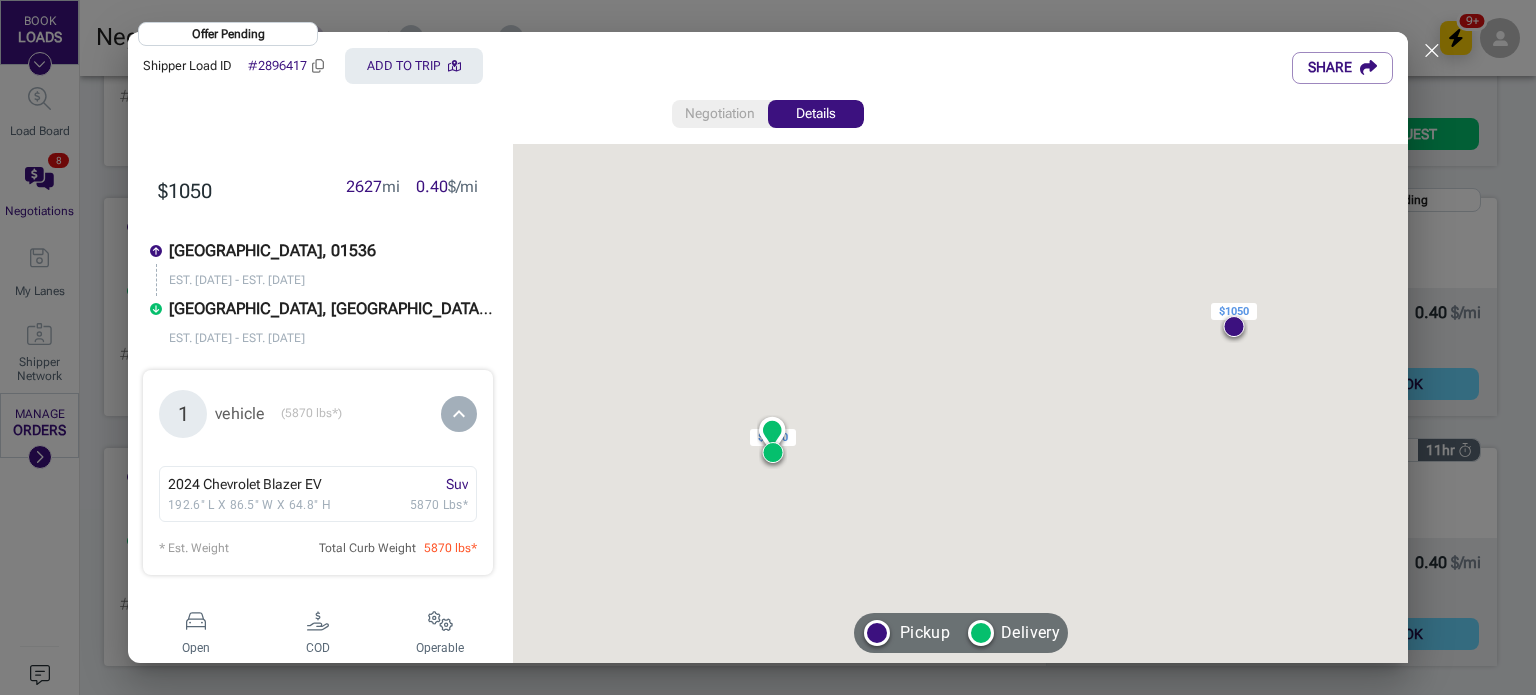 click on "To navigate, press the arrow keys. $1050 $1050" at bounding box center (960, 403) 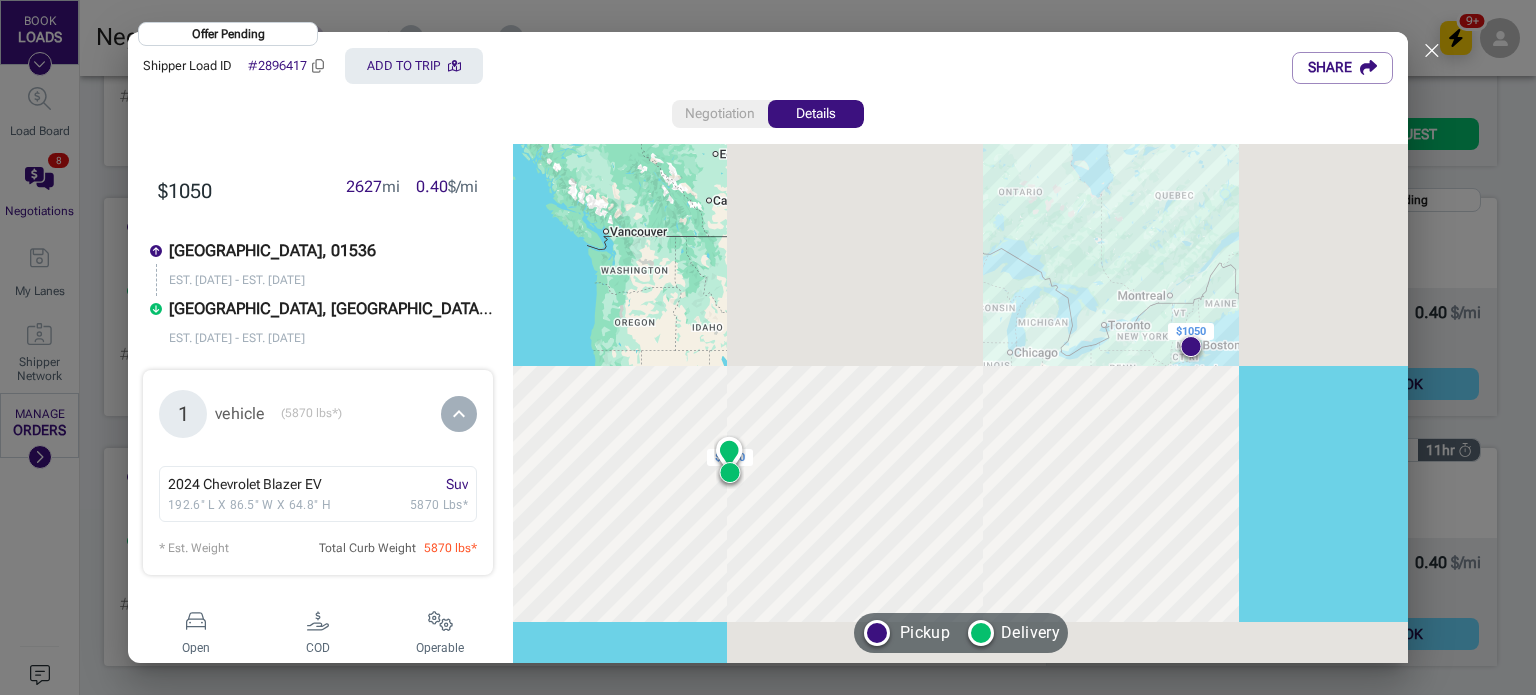 click on "To navigate, press the arrow keys. $1050 $1050" at bounding box center [960, 403] 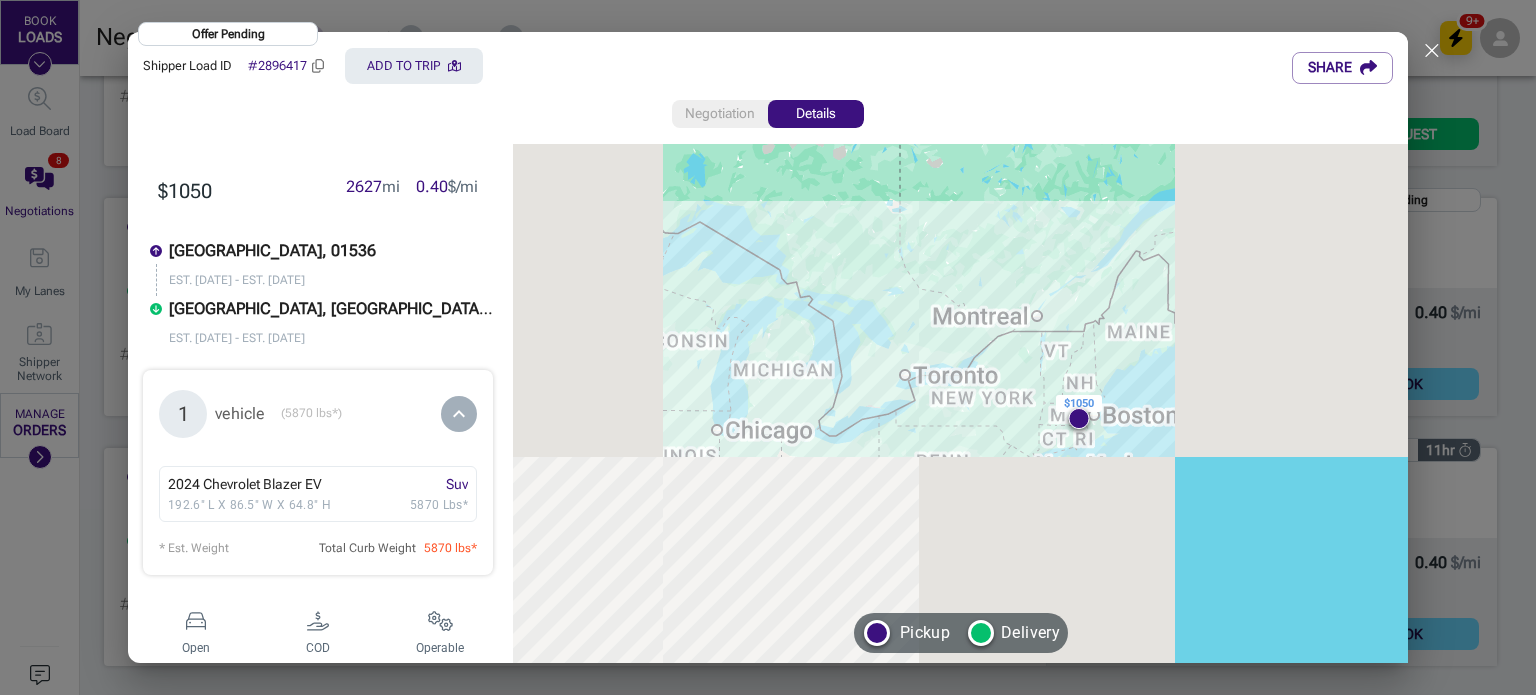 click on "To navigate, press the arrow keys. $1050 $1050" at bounding box center (960, 403) 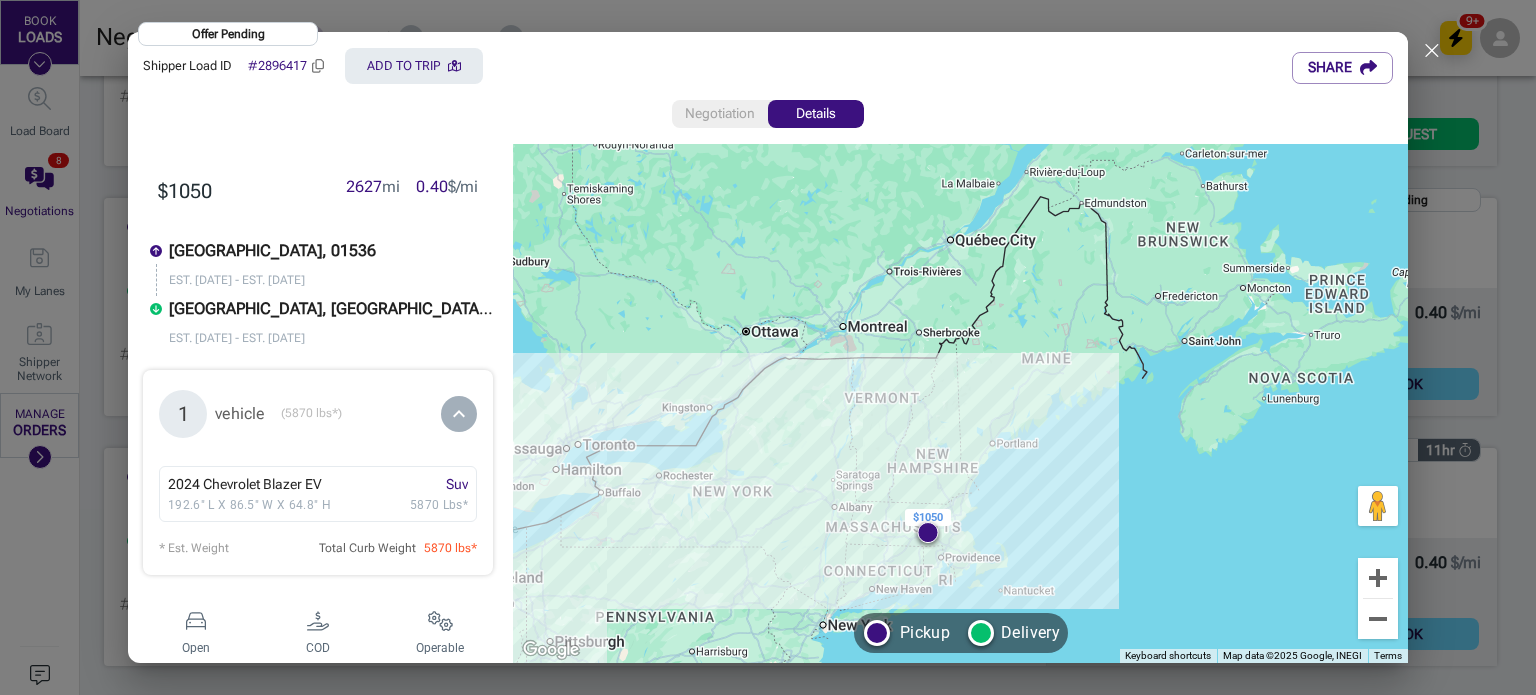 click on "To navigate, press the arrow keys. $1050 $1050" at bounding box center (960, 403) 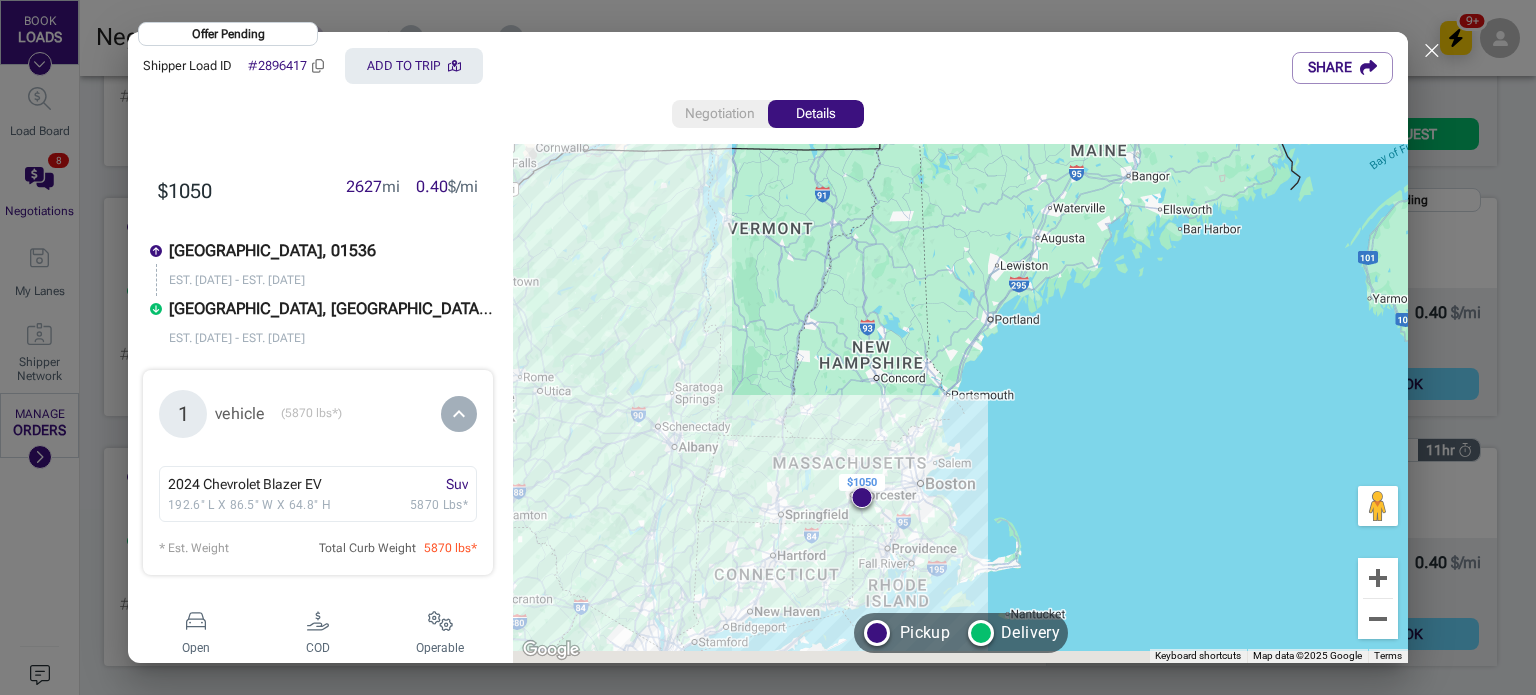 drag, startPoint x: 942, startPoint y: 532, endPoint x: 943, endPoint y: 420, distance: 112.00446 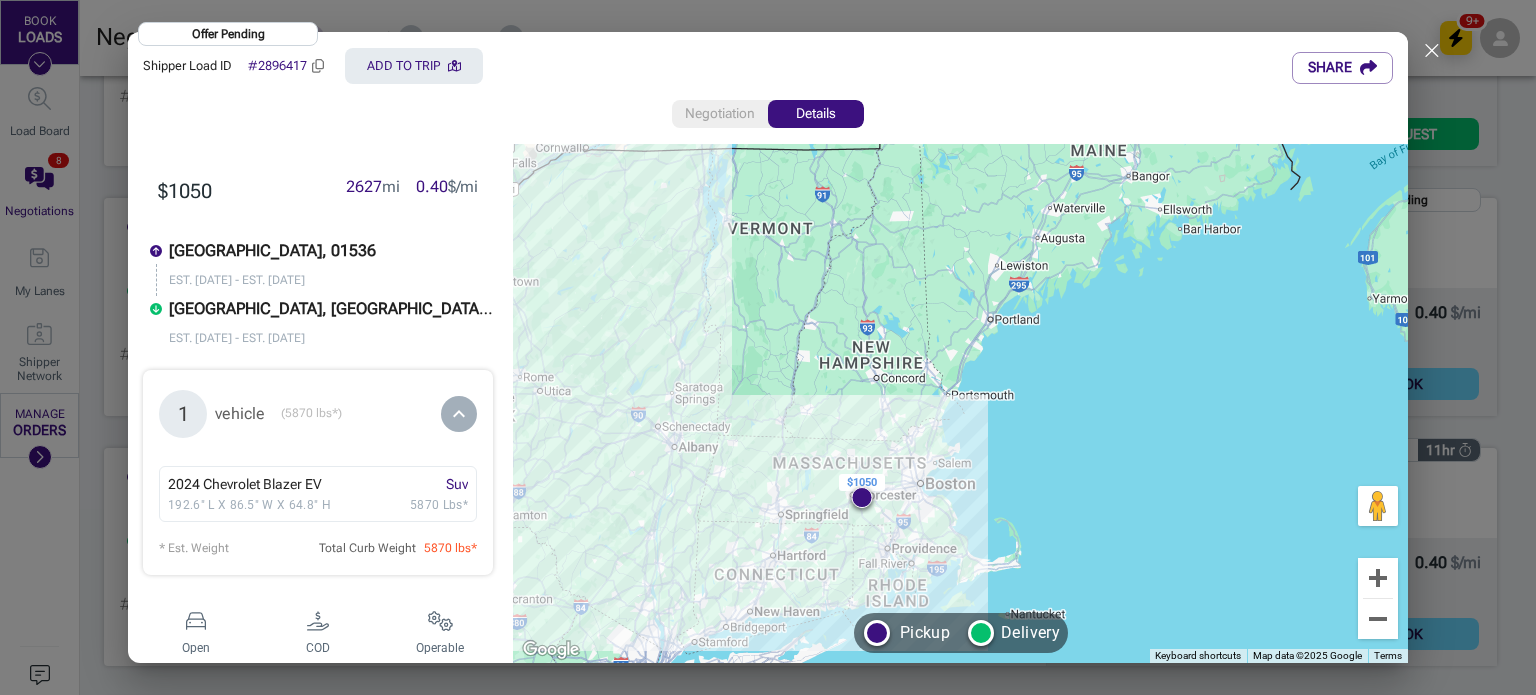click on "To navigate, press the arrow keys. $1050 $1050" at bounding box center (960, 403) 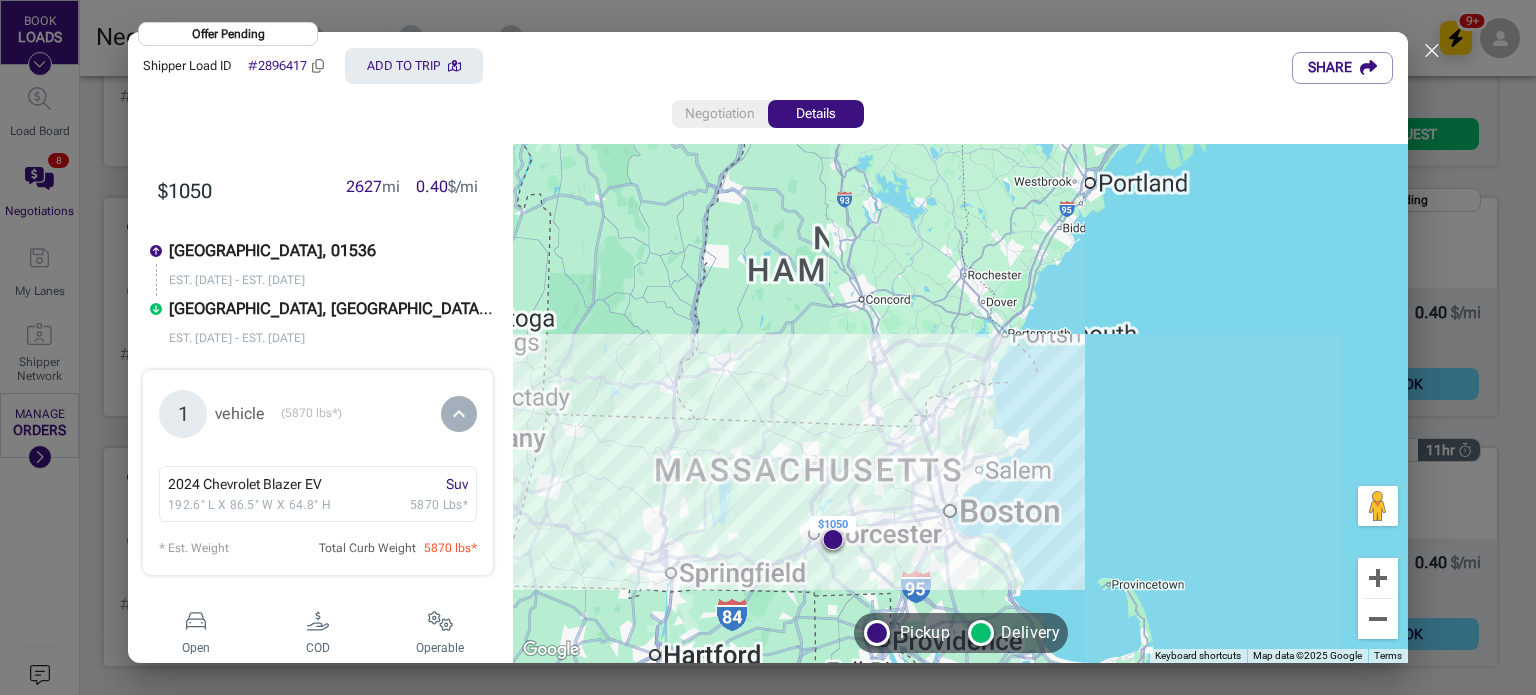 click on "To navigate, press the arrow keys. $1050 $1050" at bounding box center [960, 403] 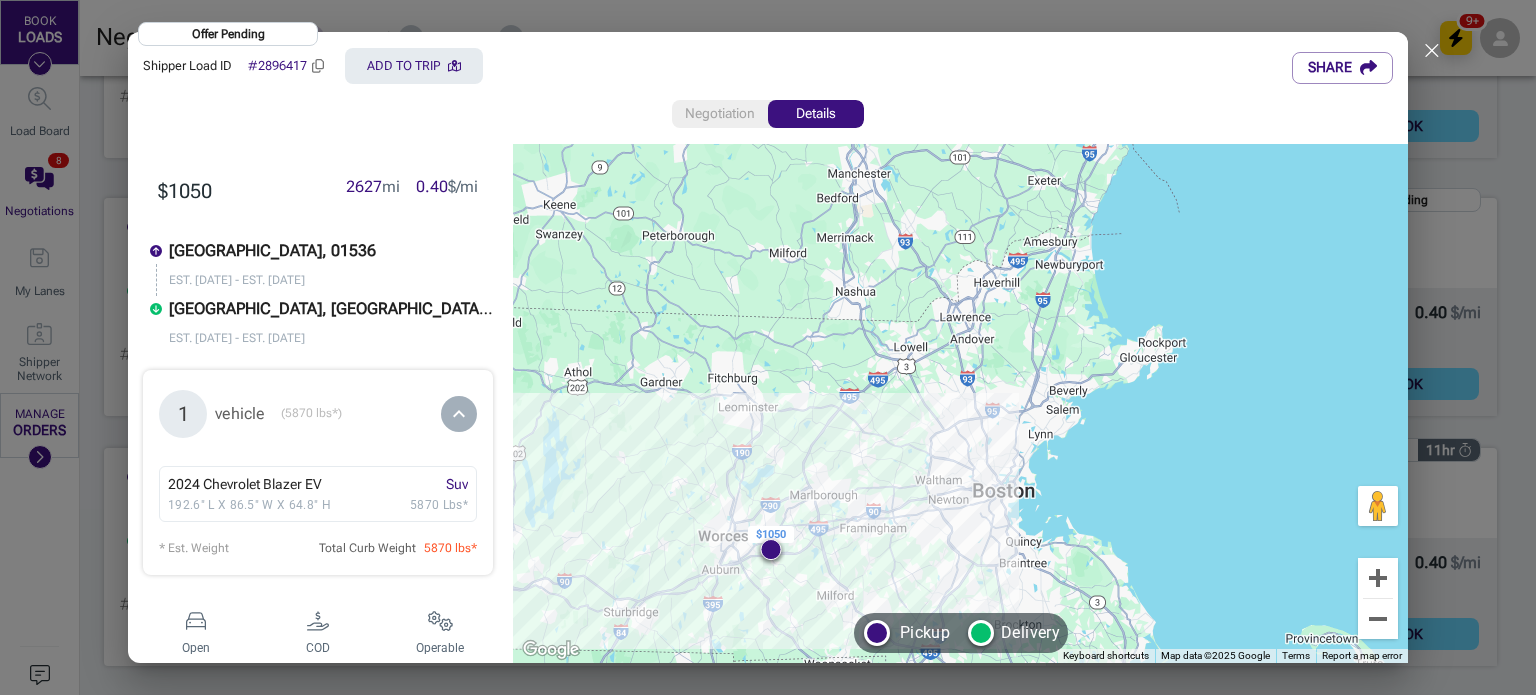 click on "To navigate, press the arrow keys. $1050" at bounding box center (960, 403) 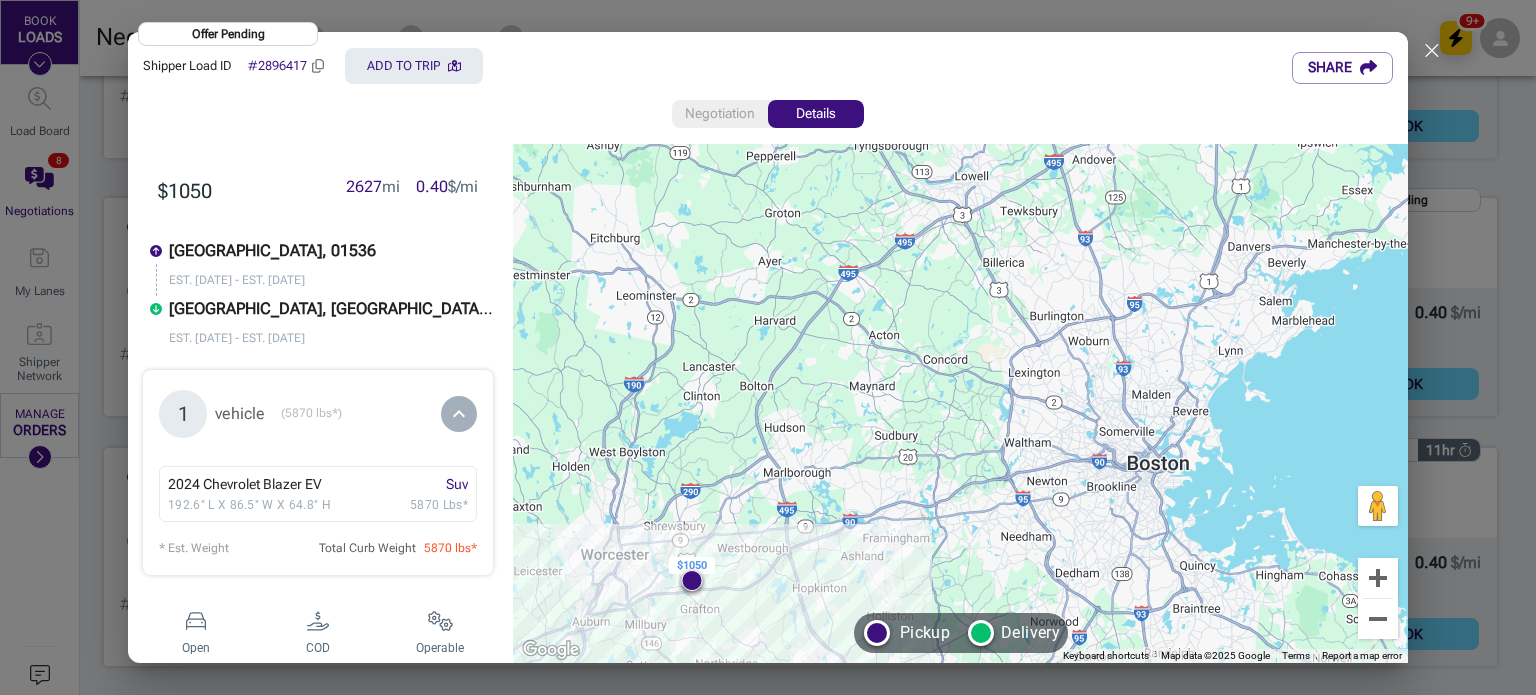 click on "Negotiation" at bounding box center (720, 114) 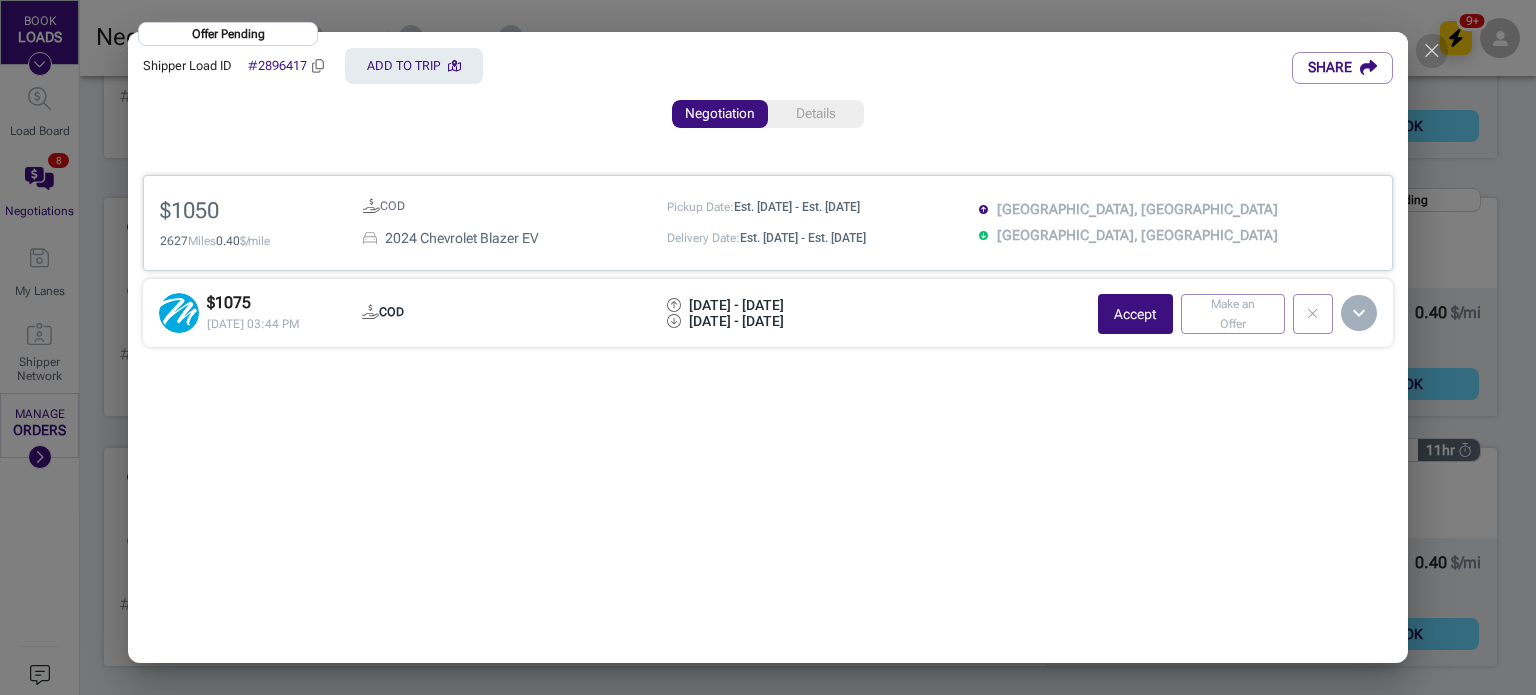 click 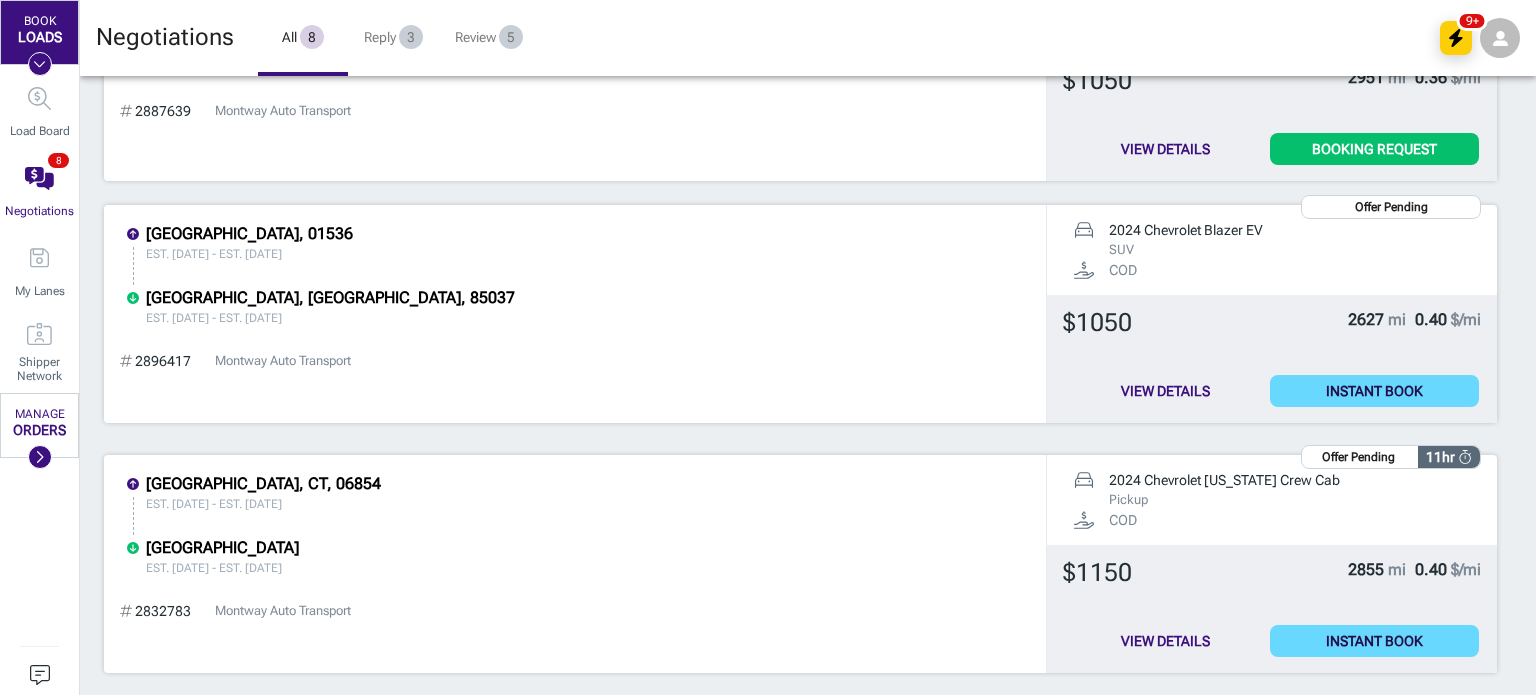 scroll, scrollTop: 0, scrollLeft: 0, axis: both 